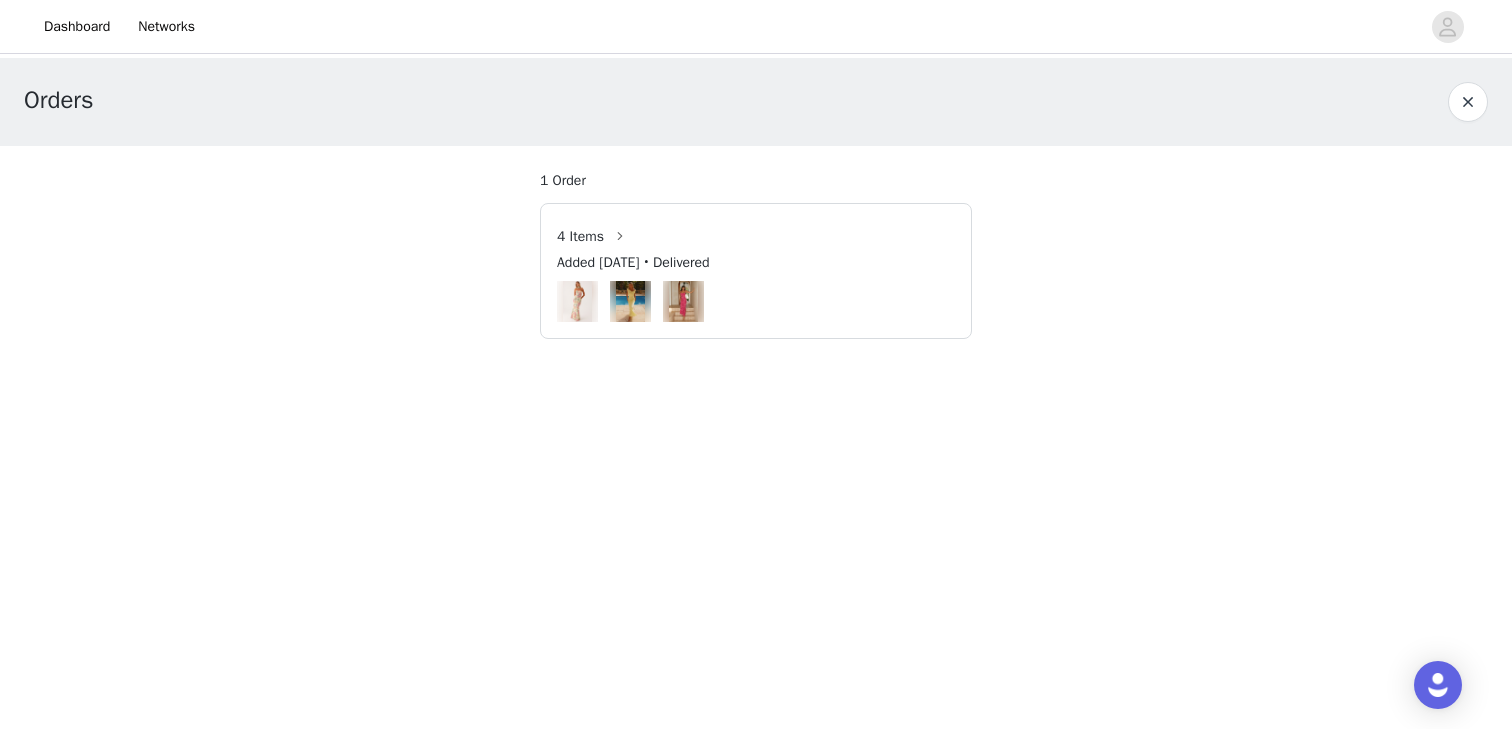 scroll, scrollTop: 0, scrollLeft: 0, axis: both 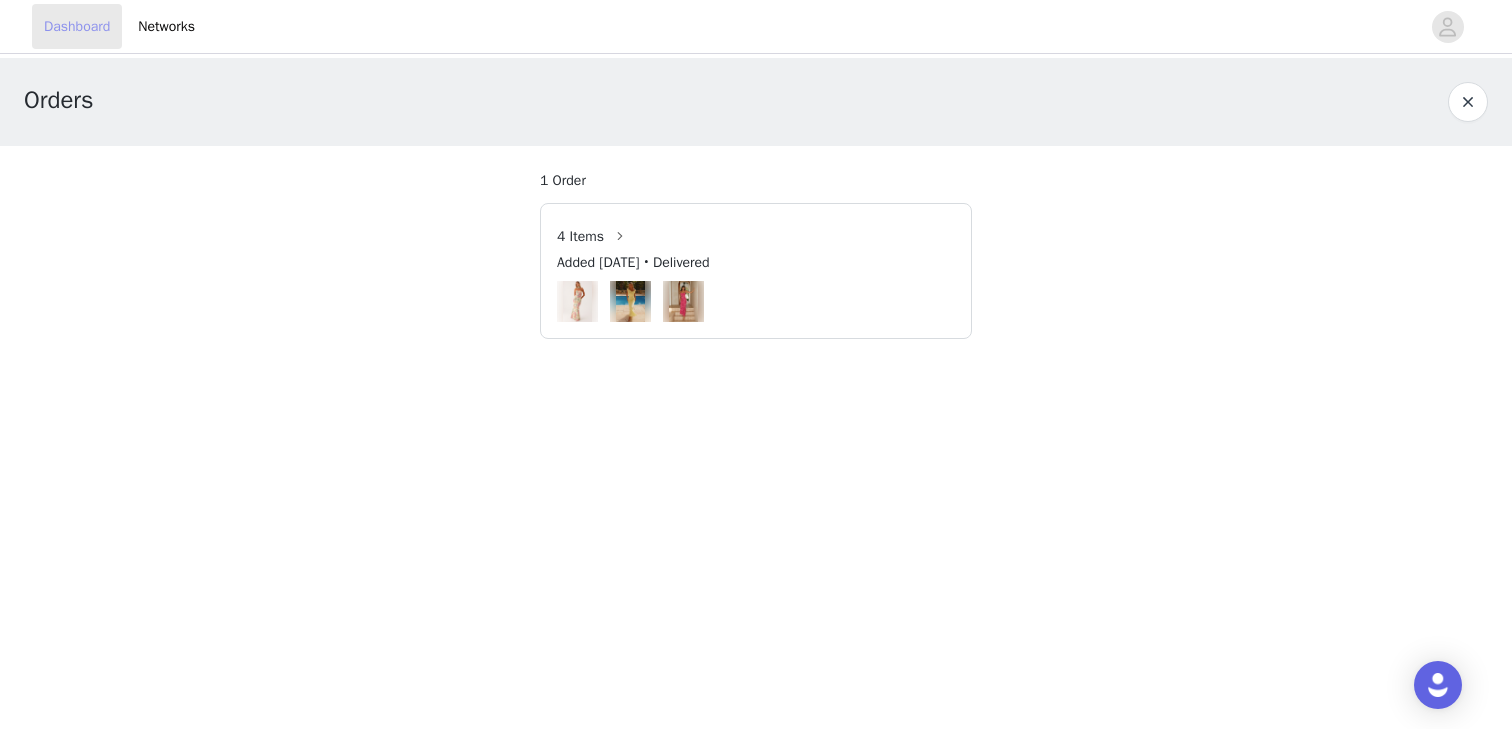 click on "Dashboard" at bounding box center (77, 26) 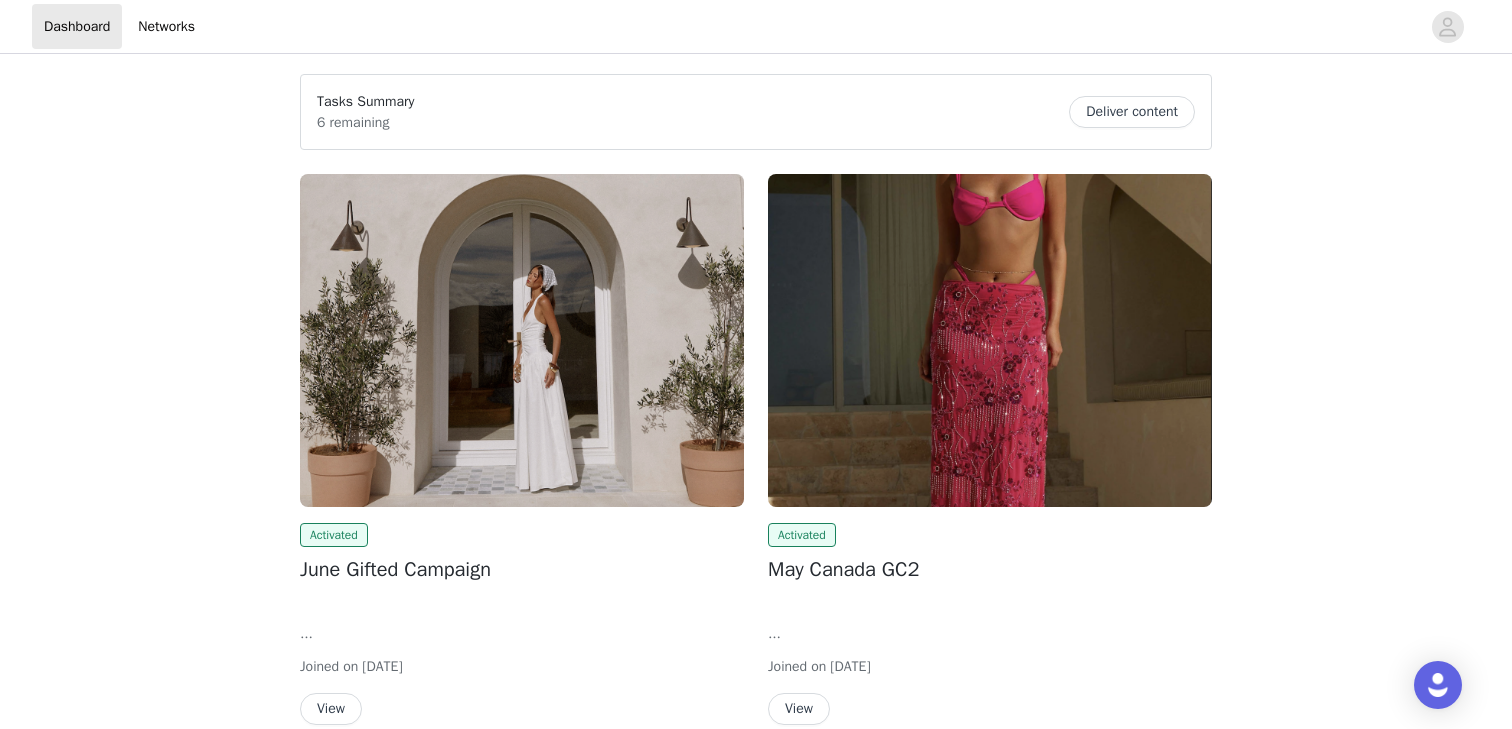 click at bounding box center (990, 340) 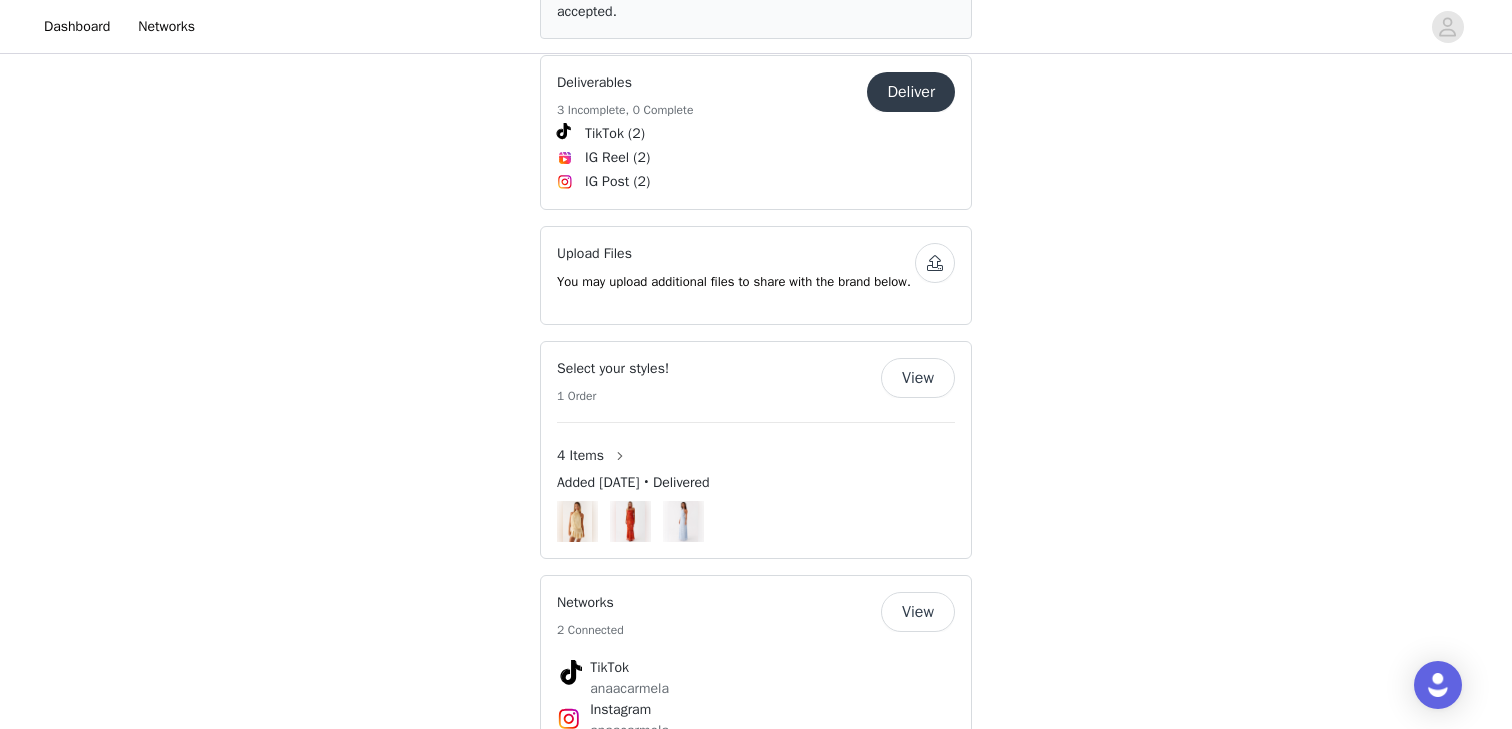 scroll, scrollTop: 1062, scrollLeft: 0, axis: vertical 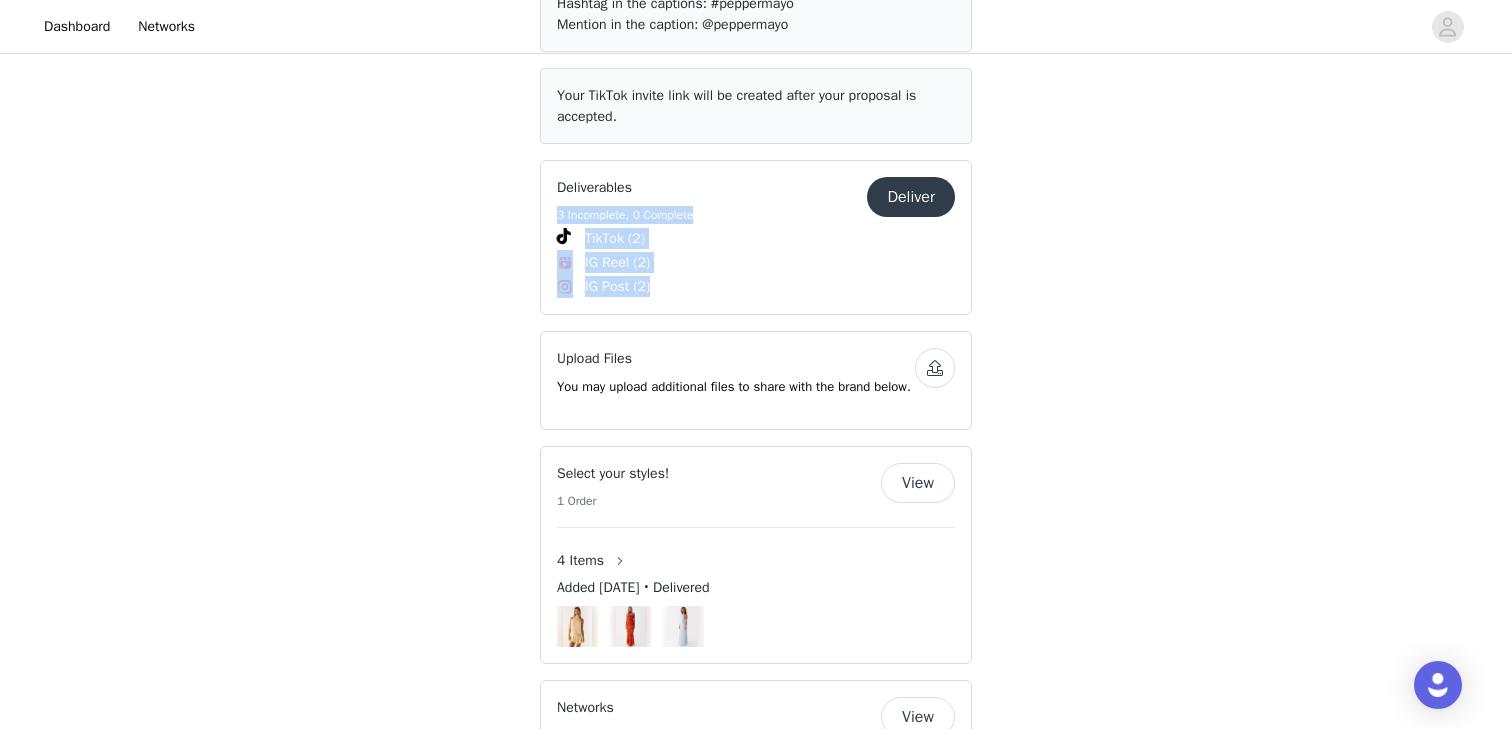 drag, startPoint x: 571, startPoint y: 203, endPoint x: 715, endPoint y: 312, distance: 180.60178 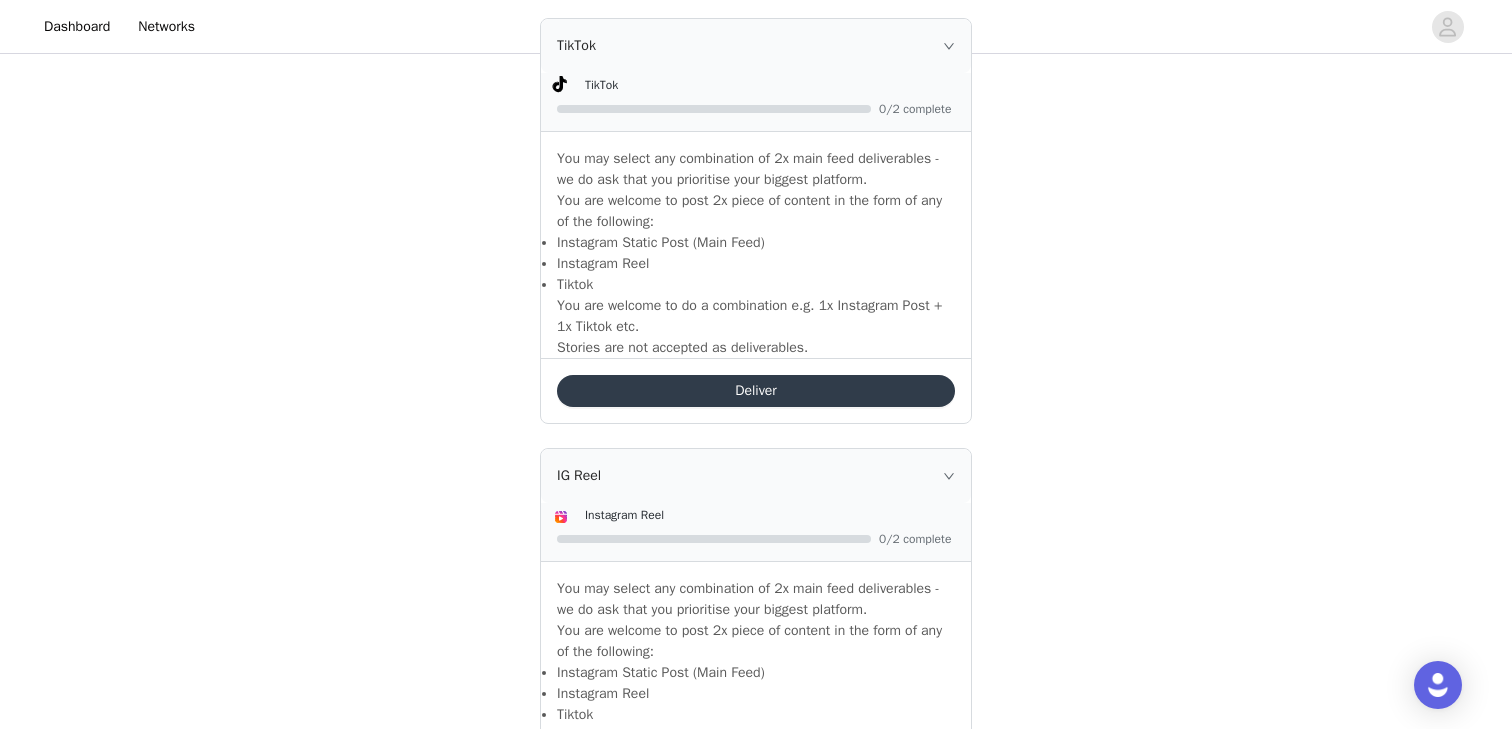 scroll, scrollTop: 1363, scrollLeft: 0, axis: vertical 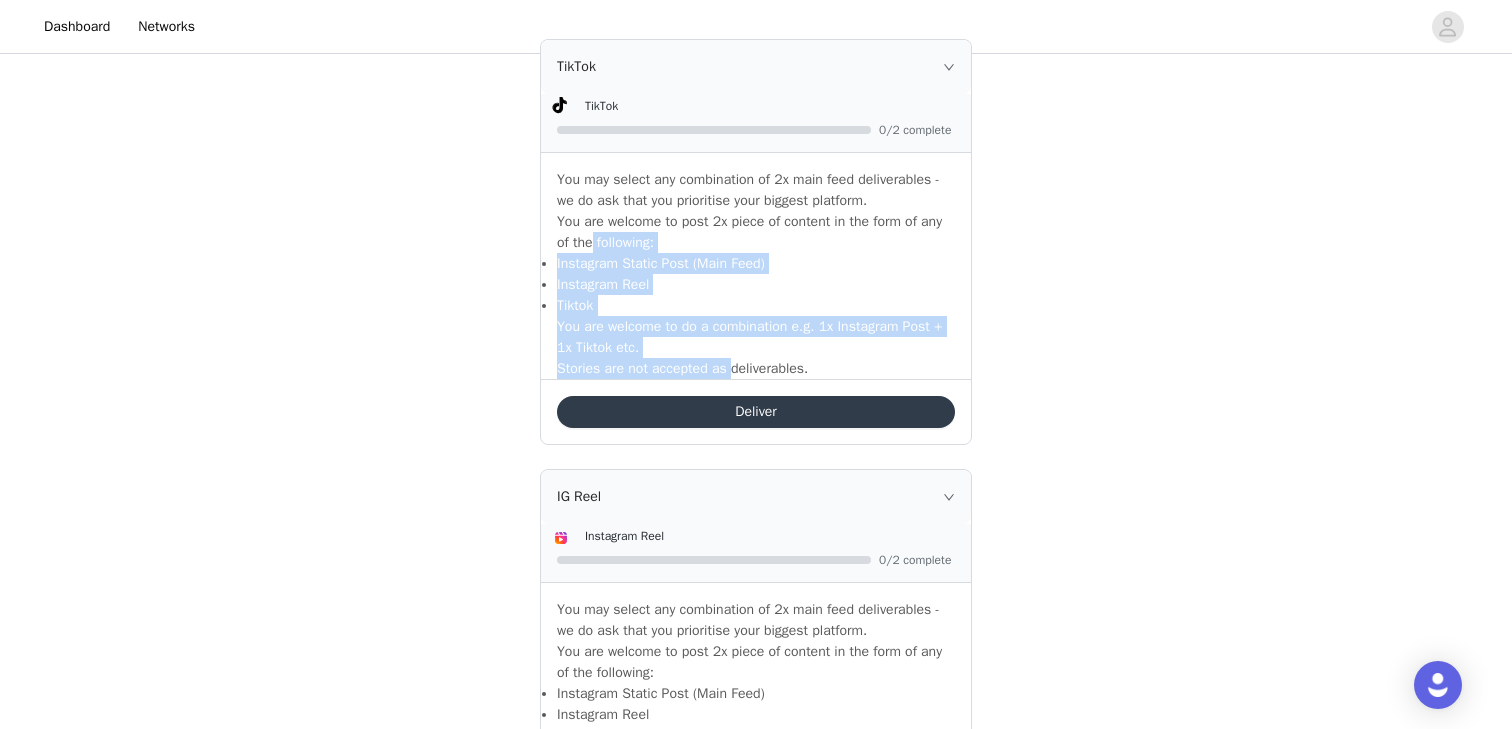 drag, startPoint x: 620, startPoint y: 246, endPoint x: 741, endPoint y: 366, distance: 170.4142 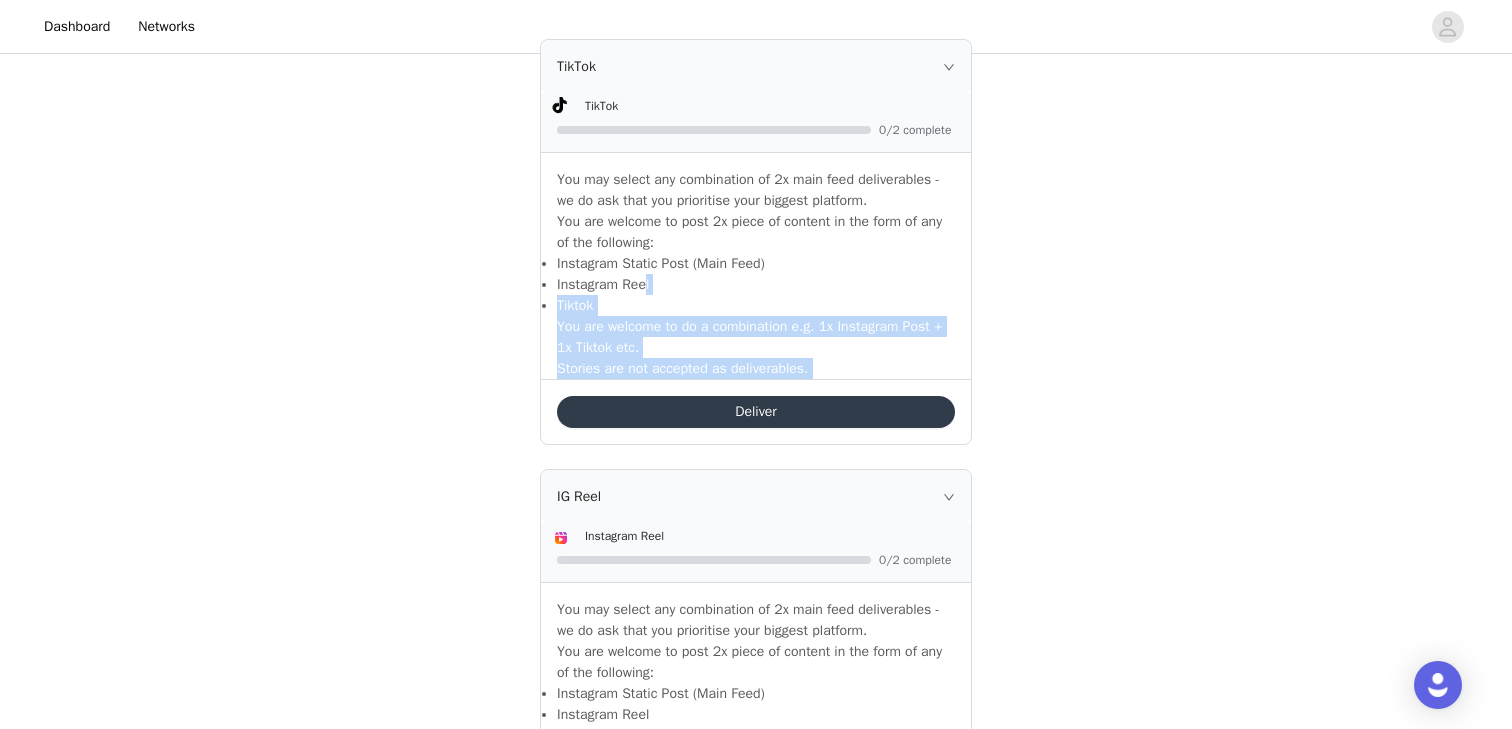 drag, startPoint x: 874, startPoint y: 381, endPoint x: 649, endPoint y: 280, distance: 246.62927 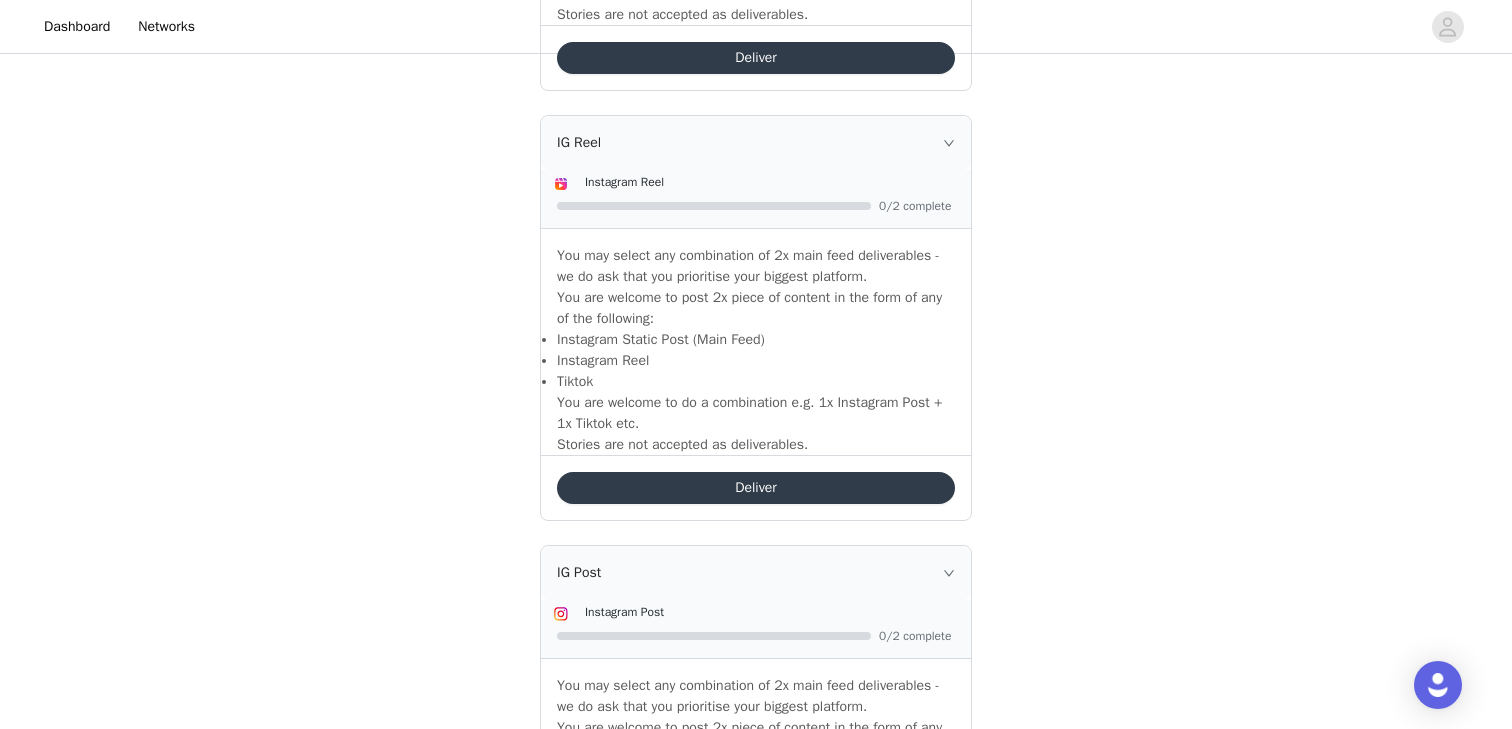 scroll, scrollTop: 1863, scrollLeft: 0, axis: vertical 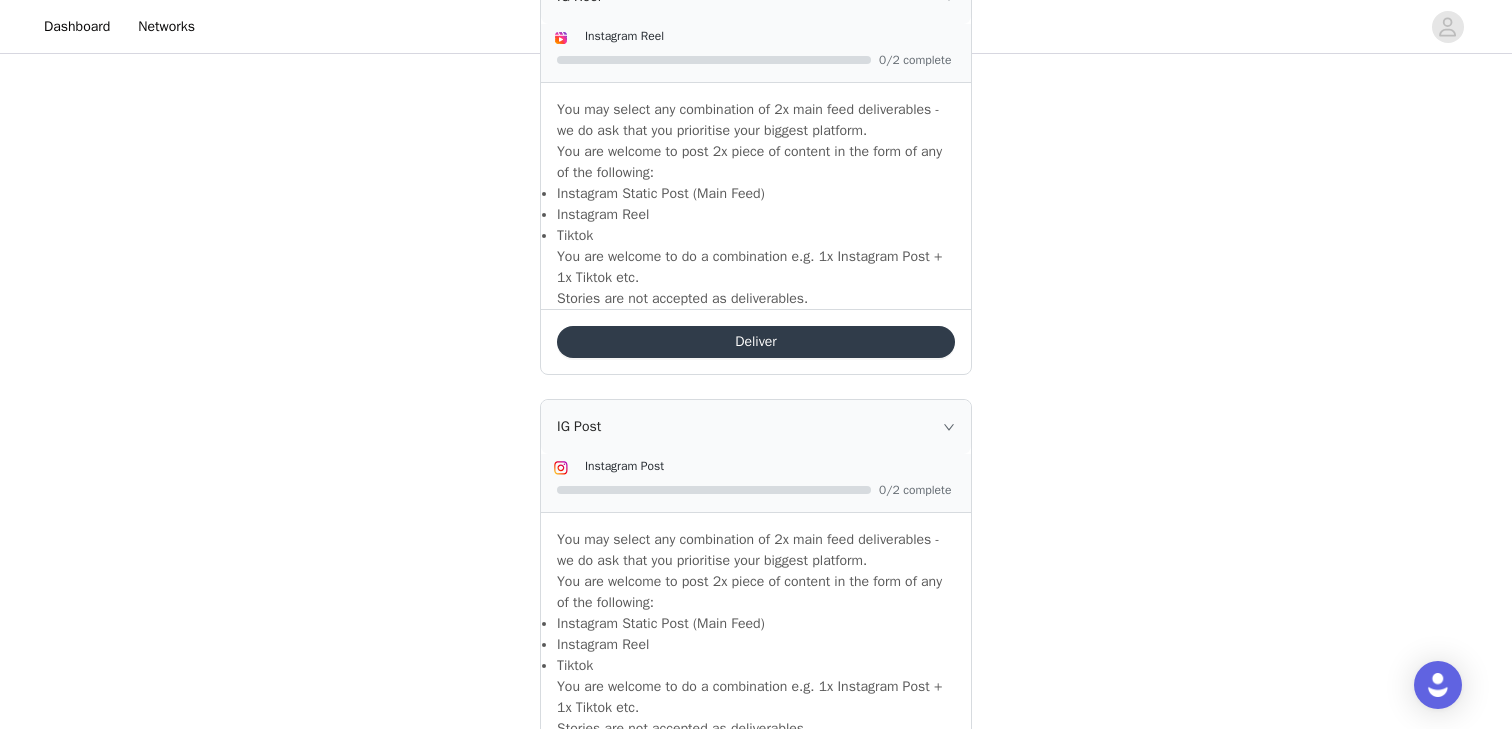 click on "Deliver" at bounding box center (756, 342) 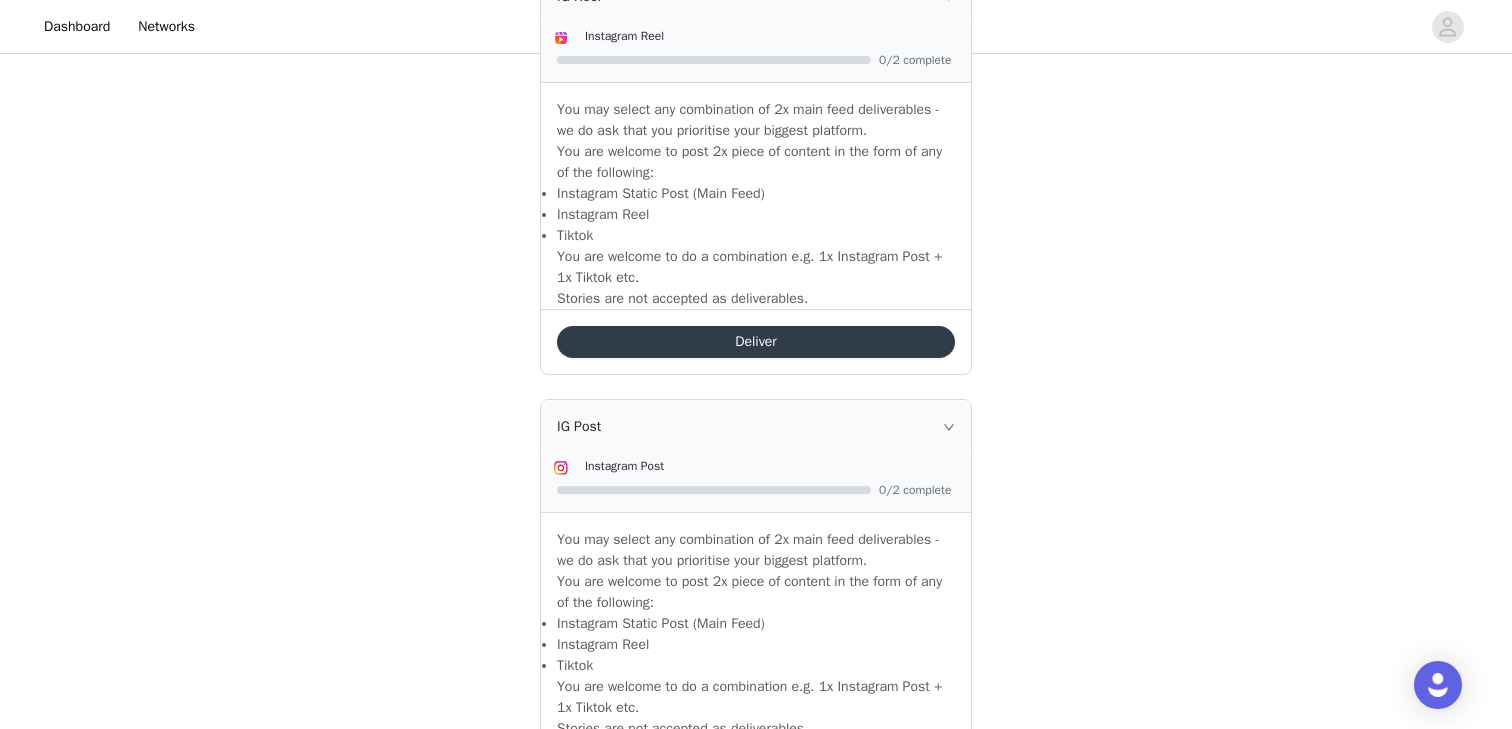 scroll, scrollTop: 0, scrollLeft: 0, axis: both 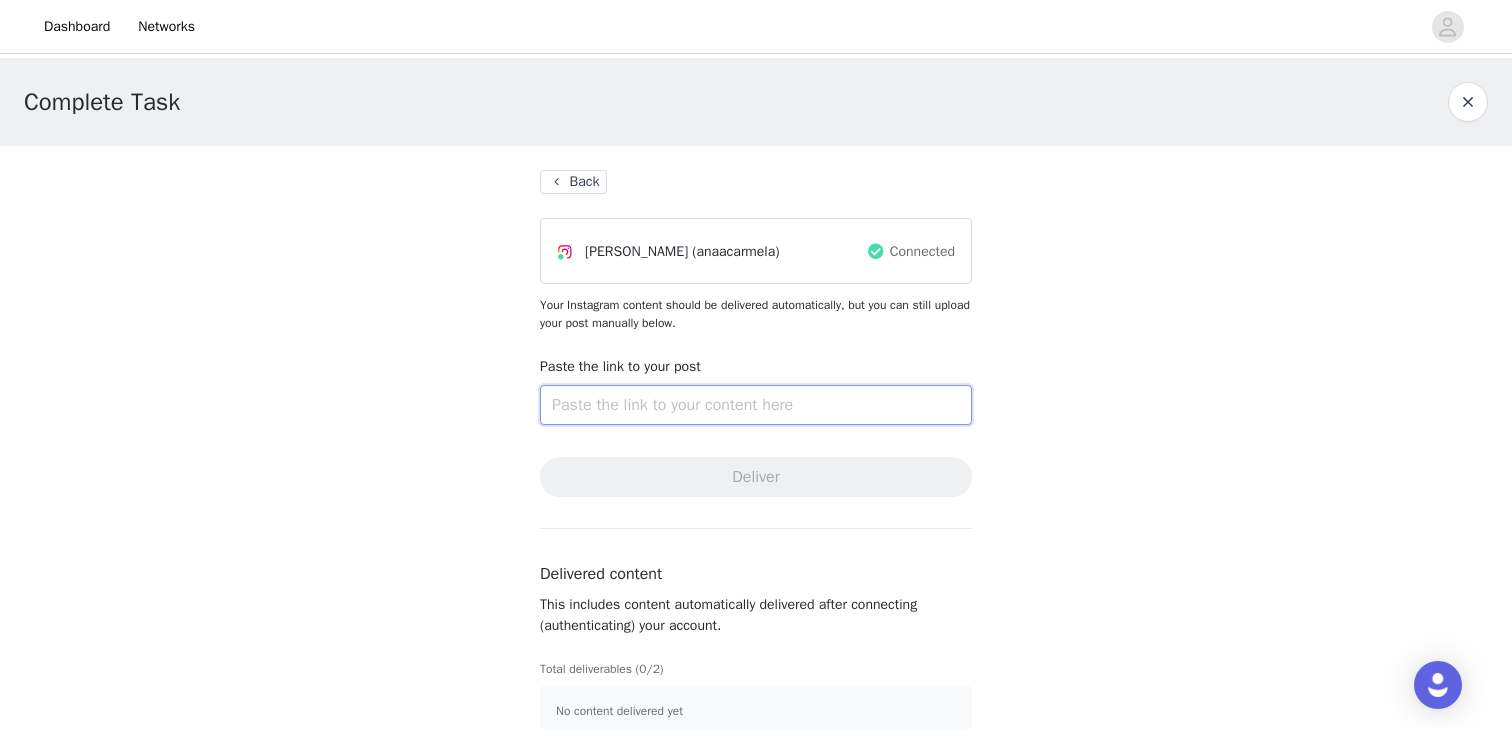 click at bounding box center (756, 405) 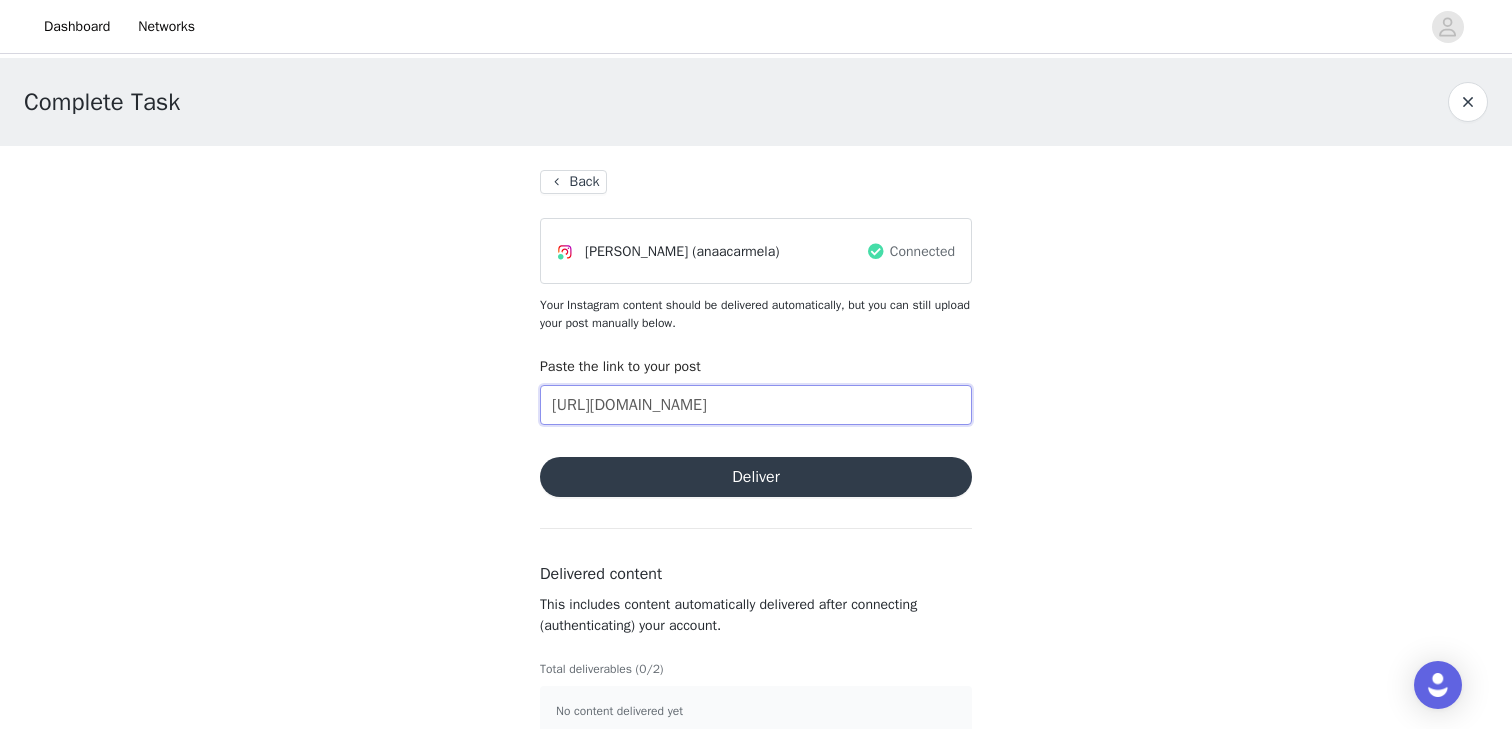 scroll, scrollTop: 0, scrollLeft: 371, axis: horizontal 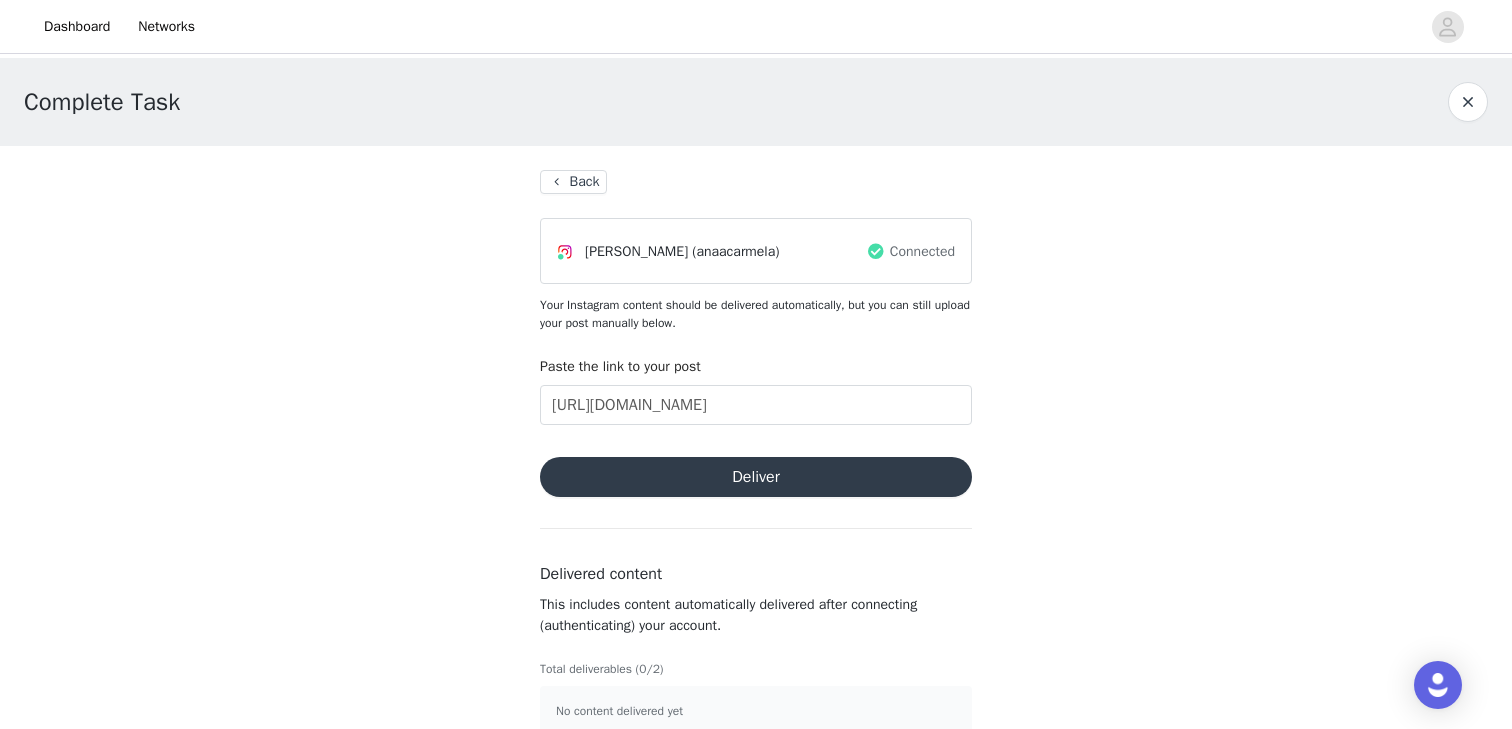click on "Deliver" at bounding box center [756, 477] 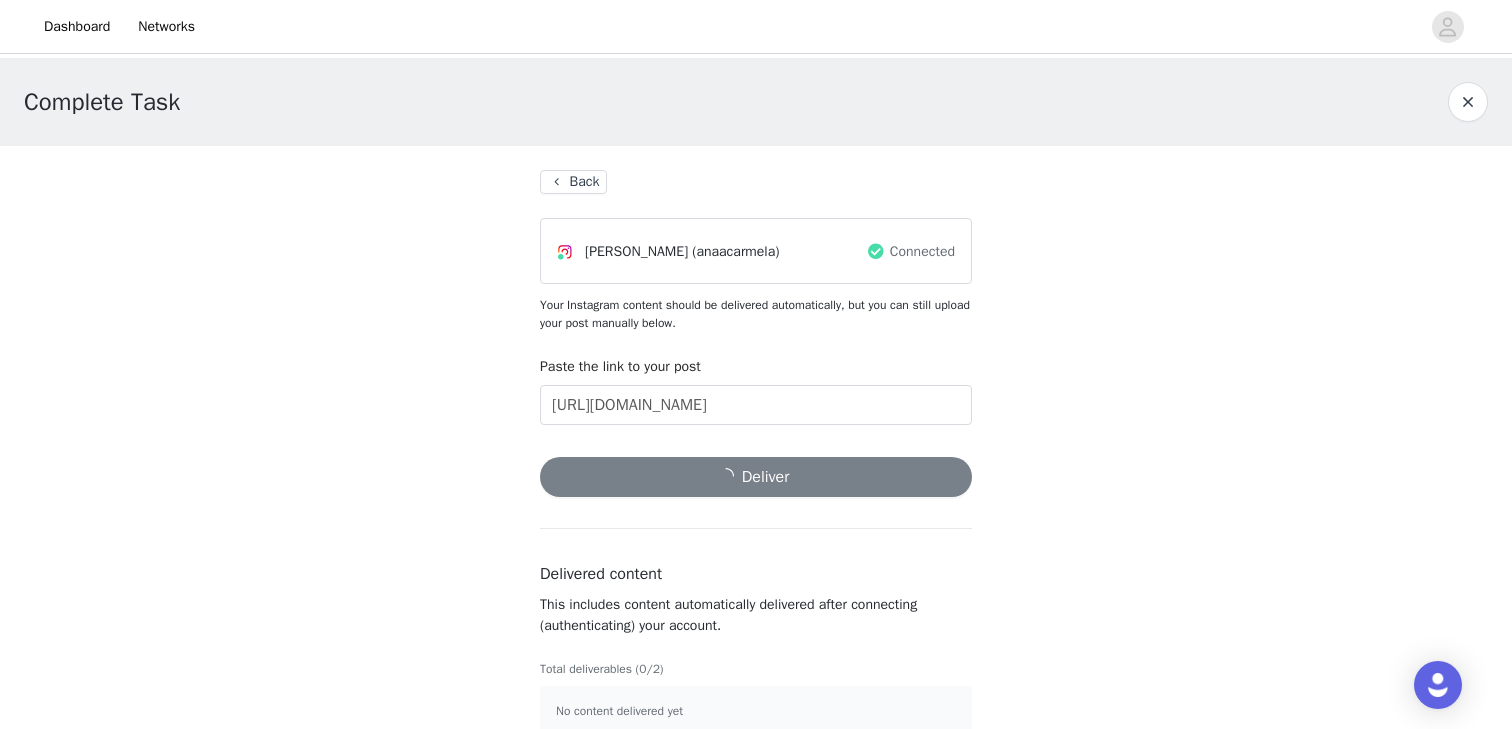 scroll, scrollTop: 31, scrollLeft: 0, axis: vertical 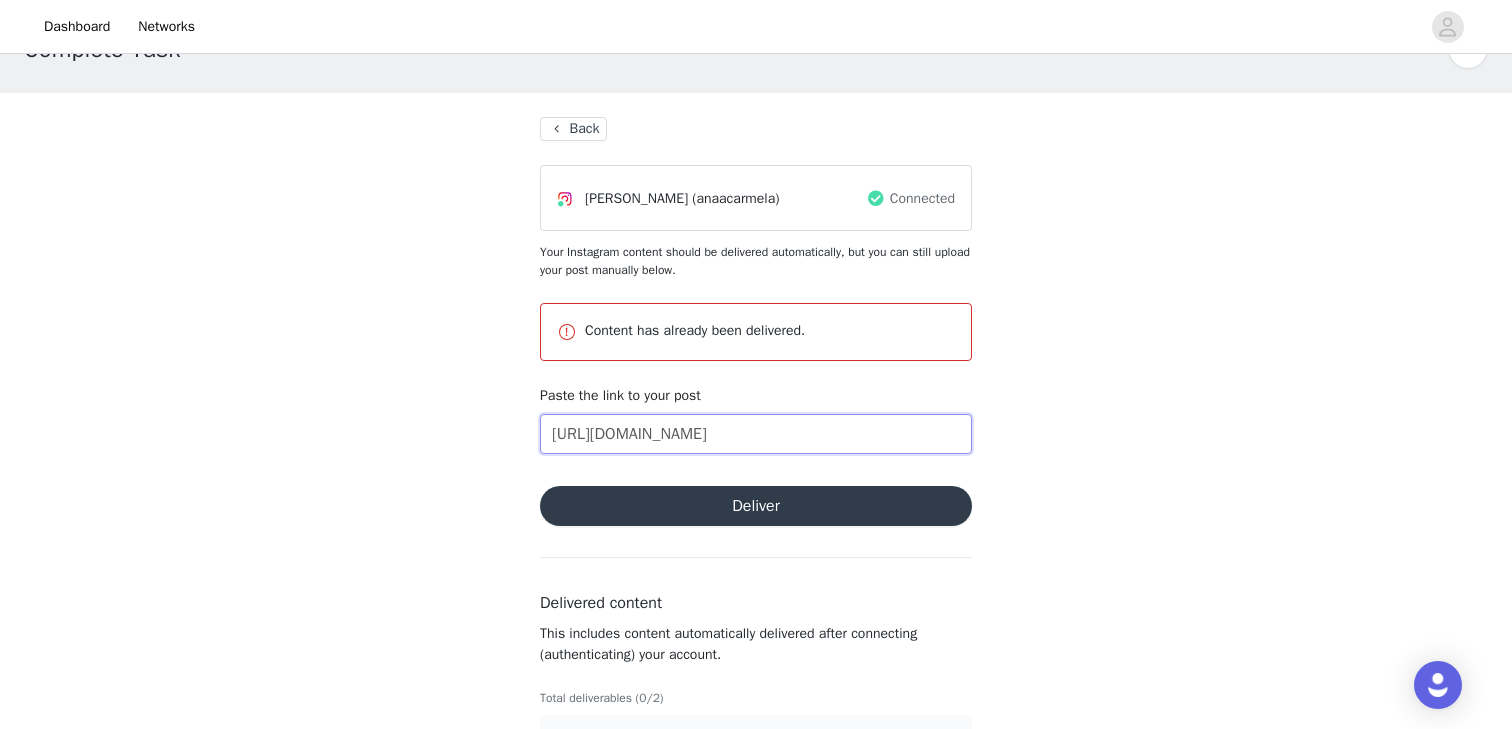 click on "[URL][DOMAIN_NAME]" at bounding box center (756, 434) 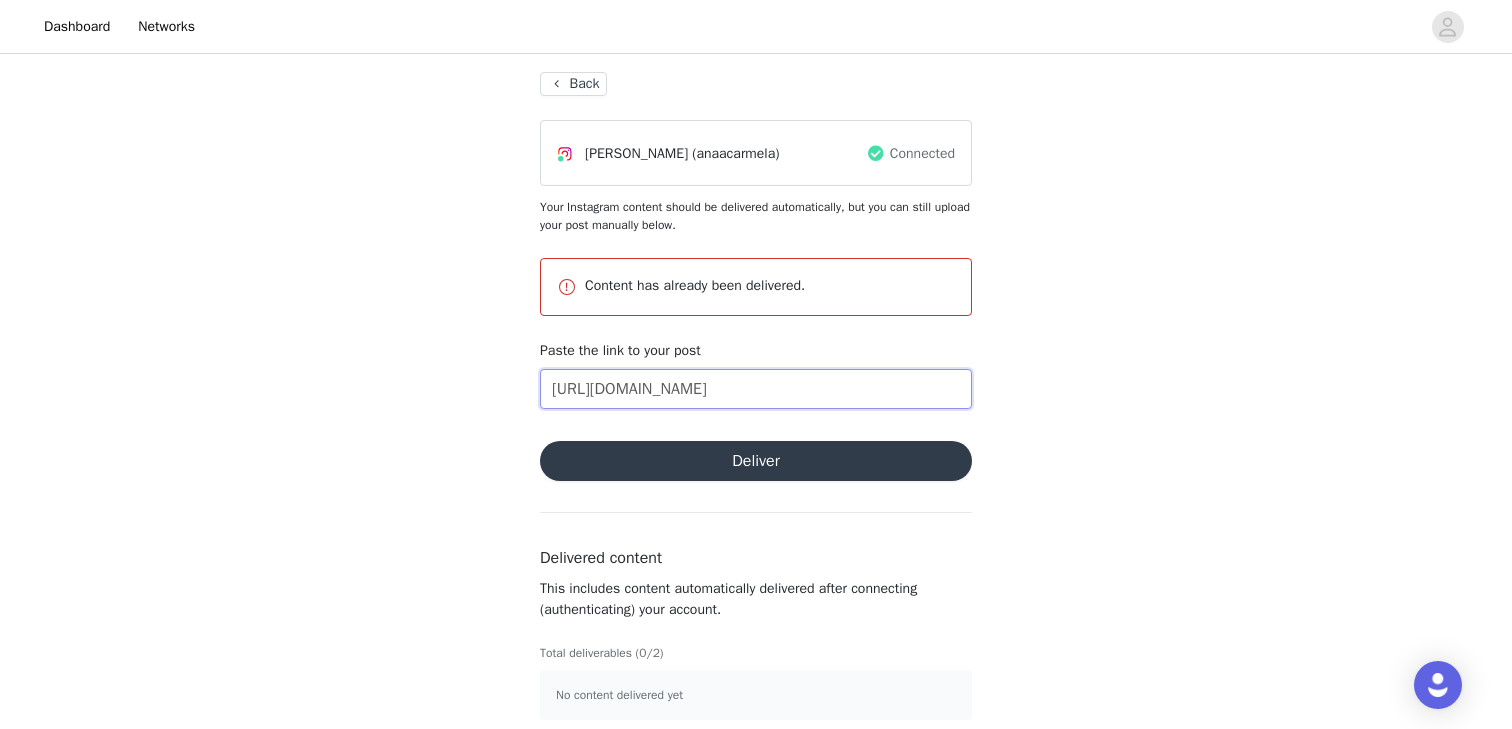 scroll, scrollTop: 113, scrollLeft: 0, axis: vertical 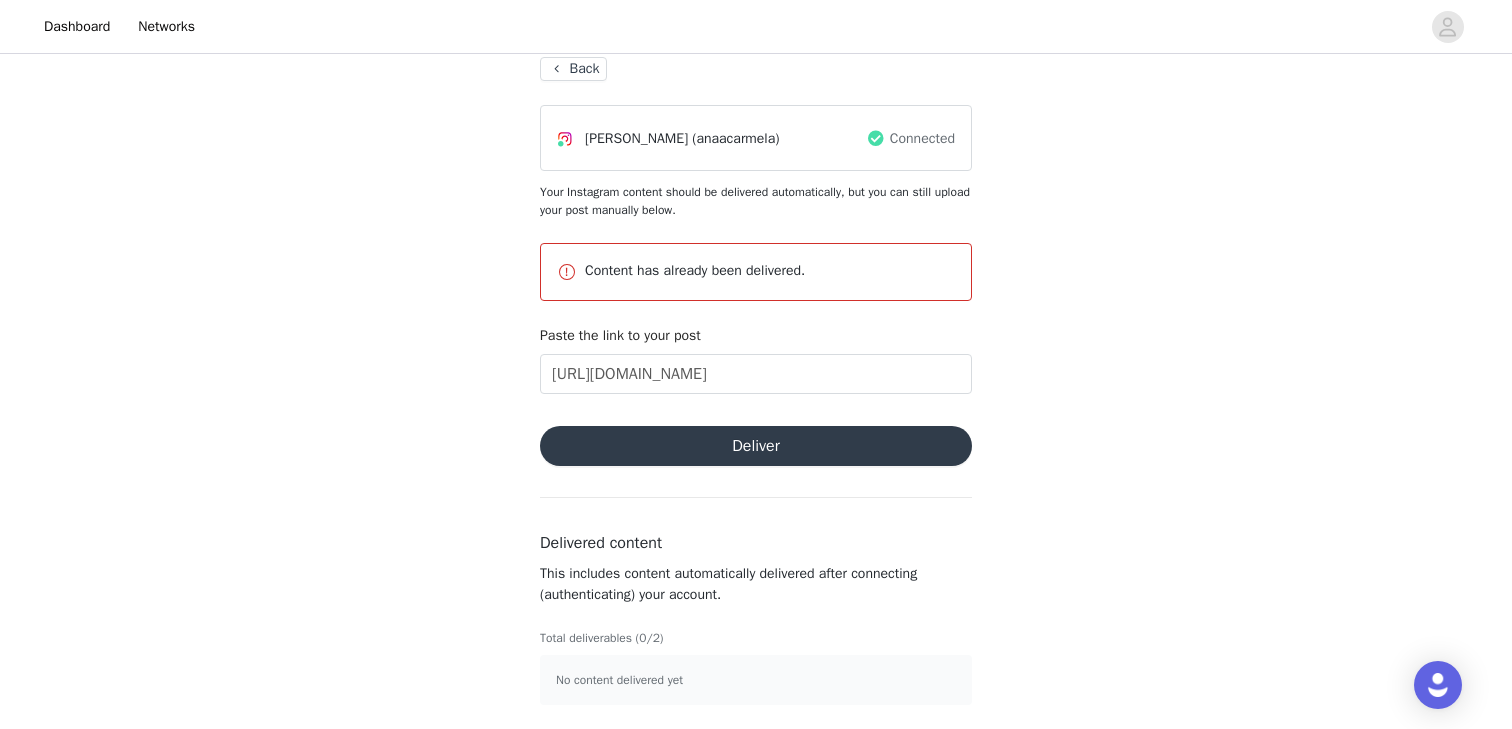 click on "Back" at bounding box center [573, 69] 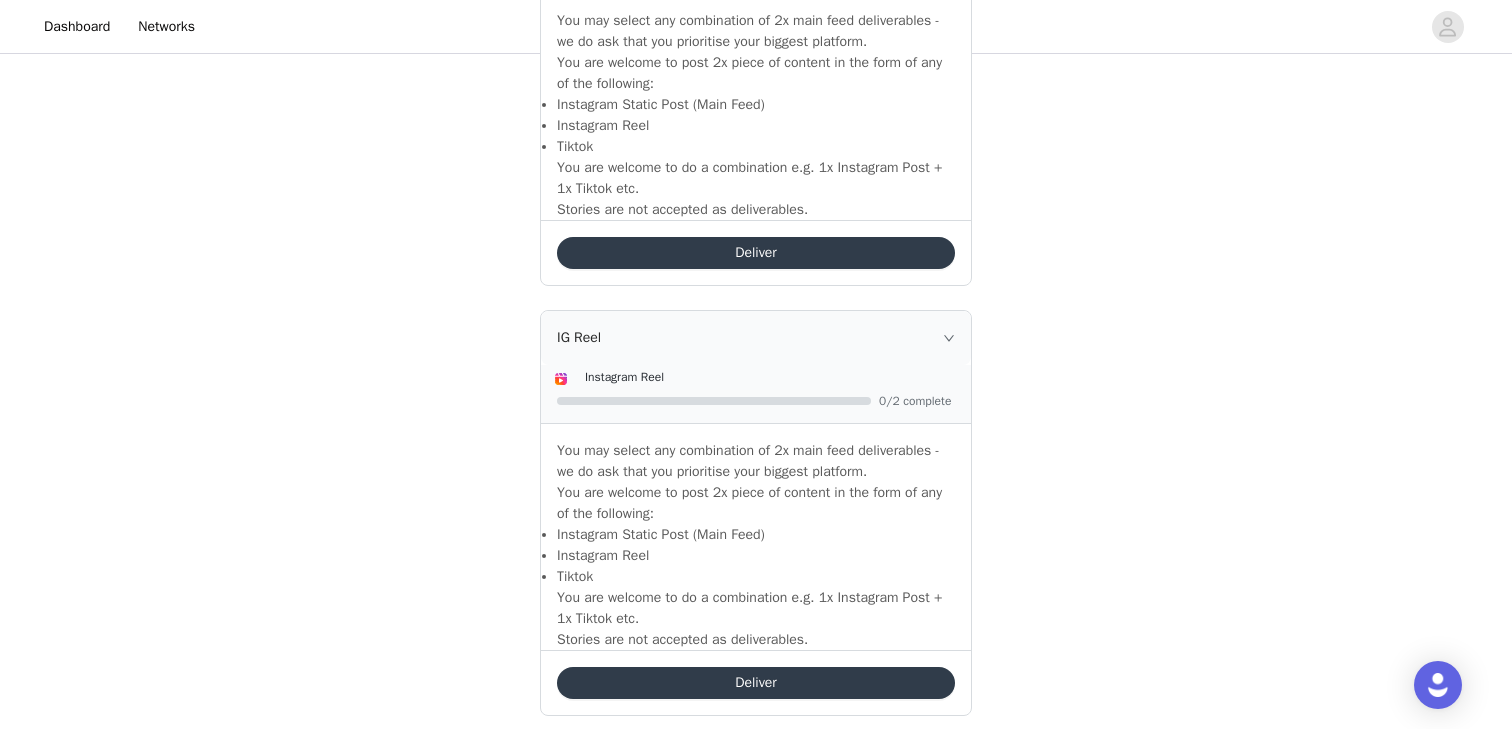 scroll, scrollTop: 1576, scrollLeft: 0, axis: vertical 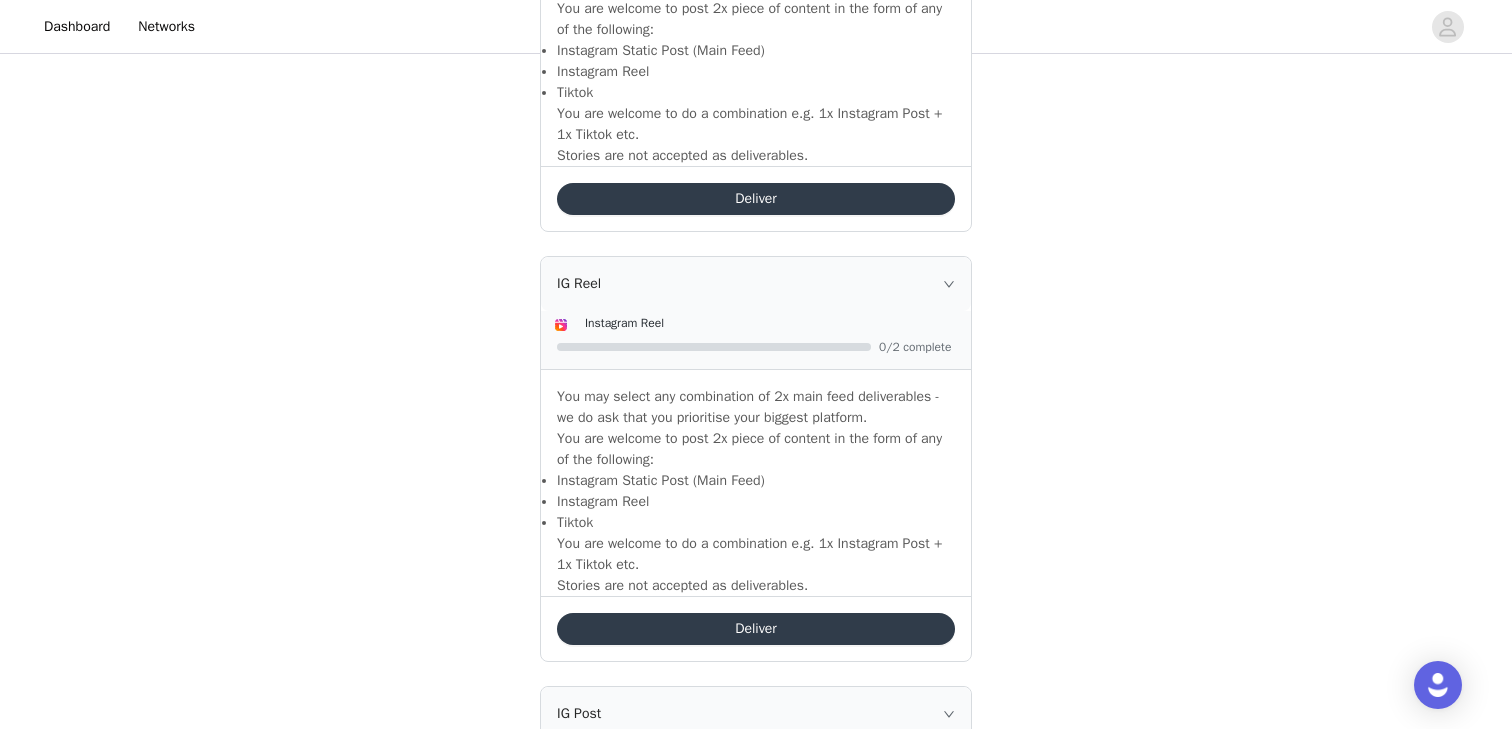 click on "Deliver" at bounding box center [756, 199] 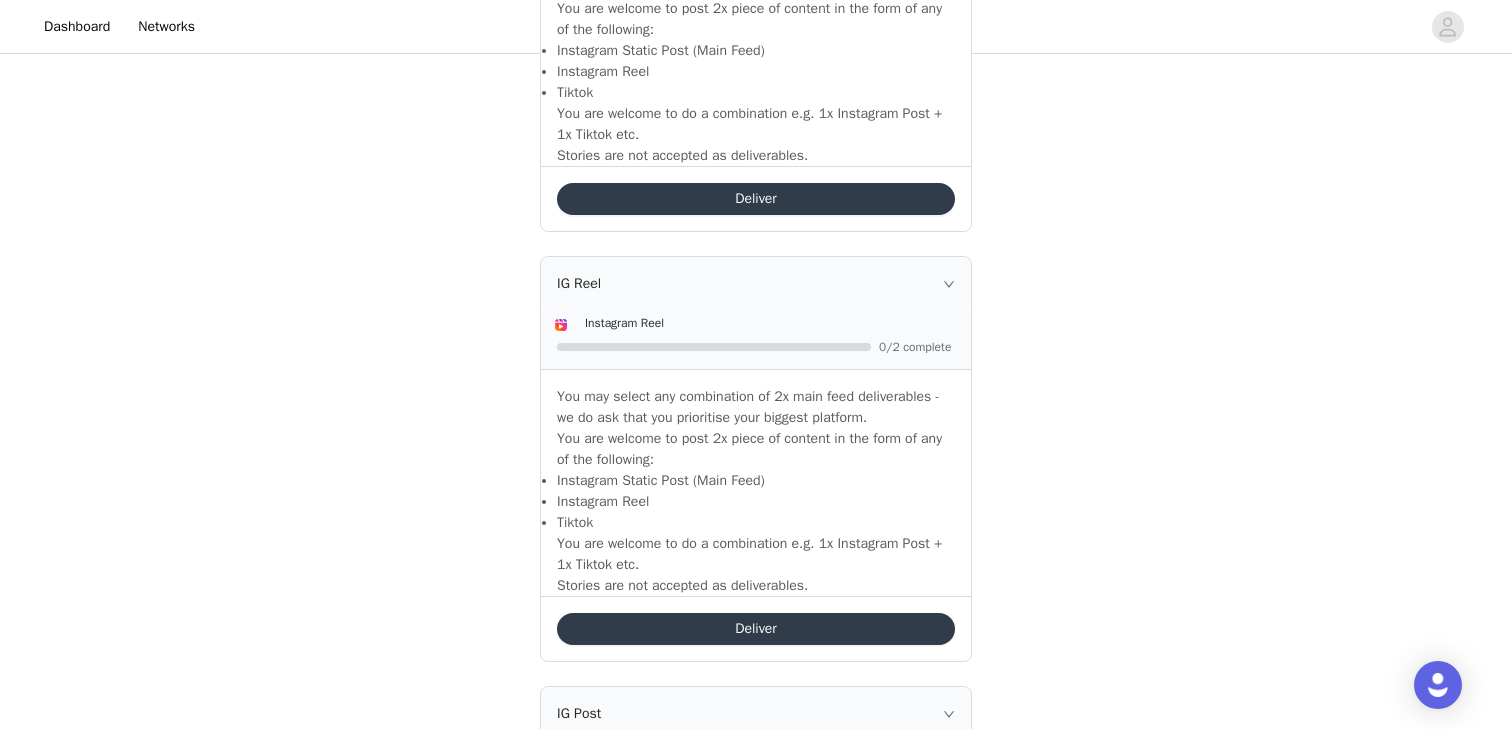 scroll, scrollTop: 0, scrollLeft: 0, axis: both 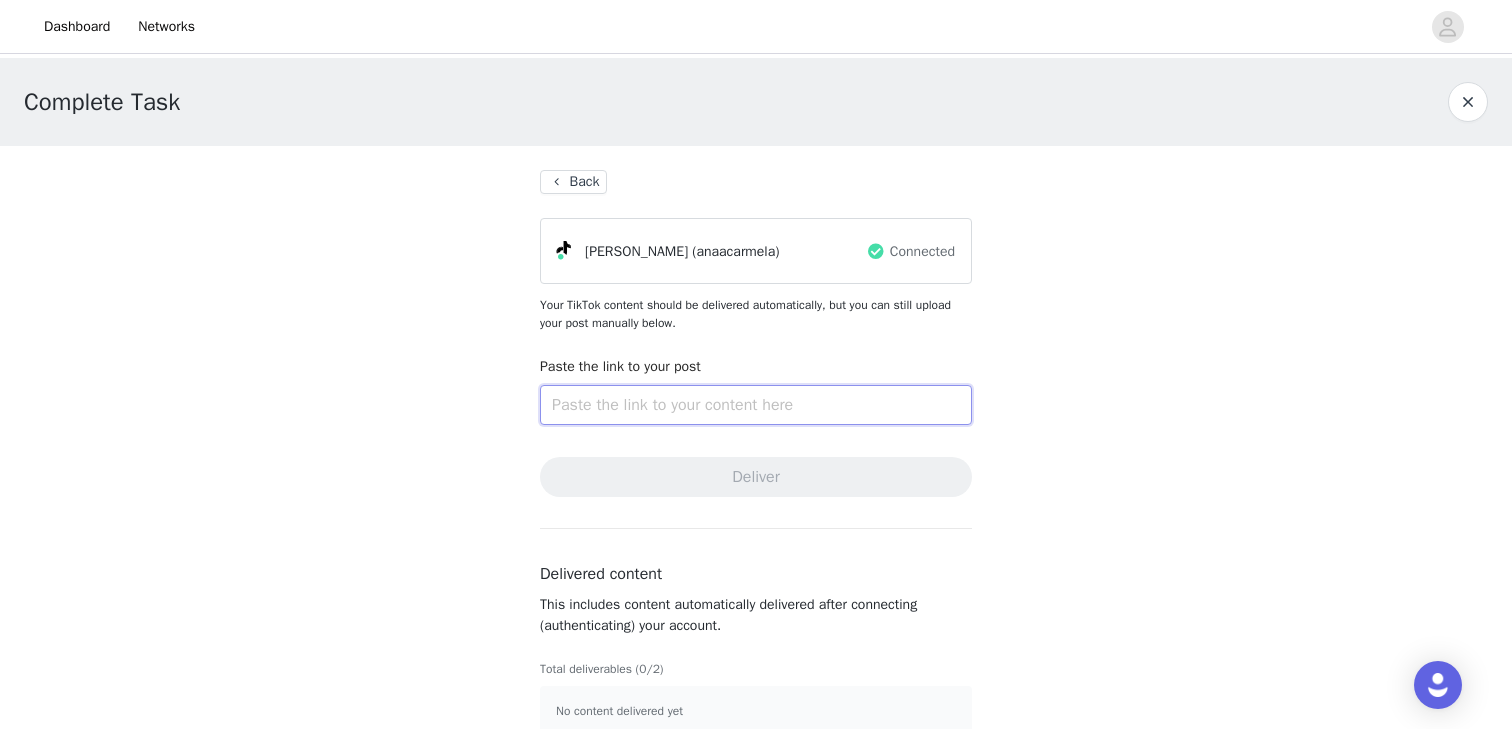 click at bounding box center (756, 405) 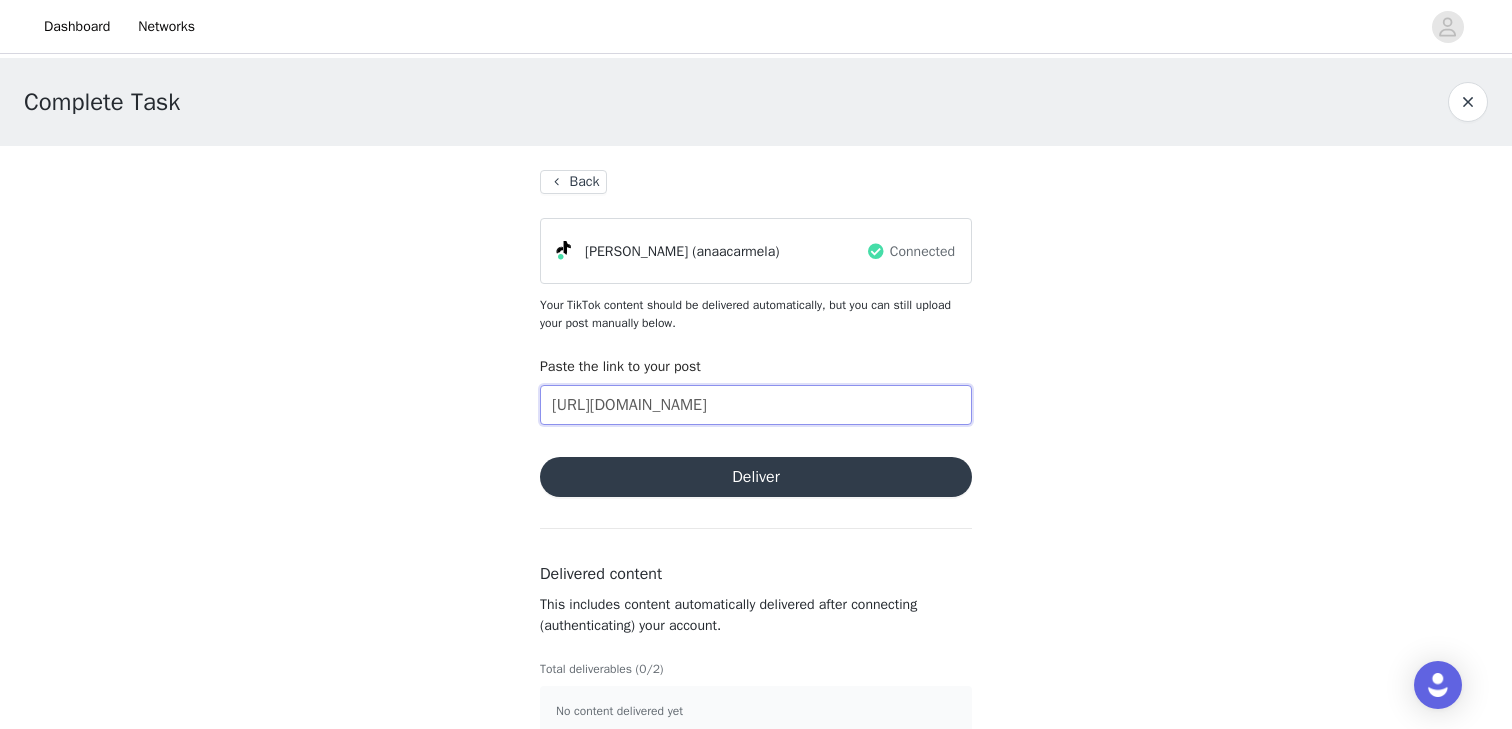 scroll, scrollTop: 0, scrollLeft: 103, axis: horizontal 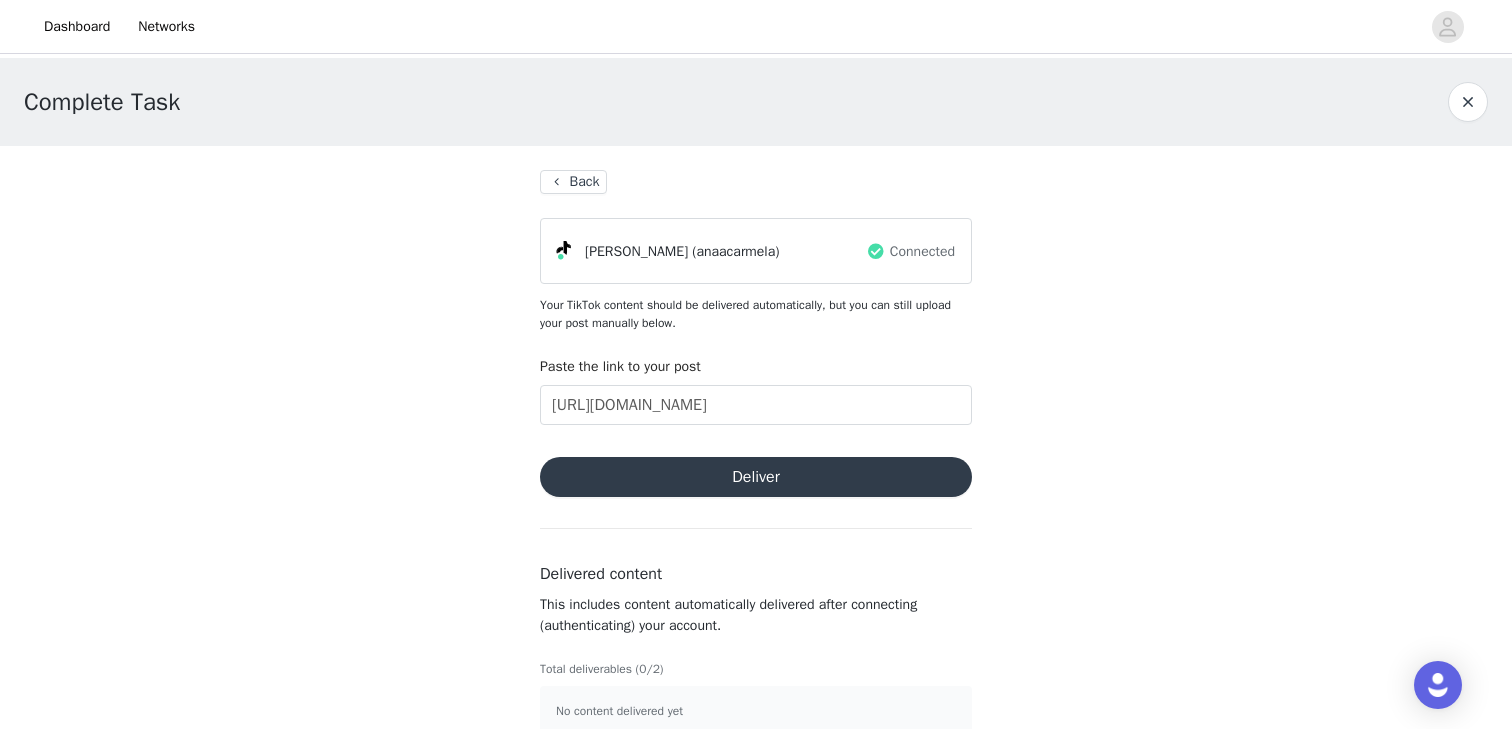 click on "Deliver" at bounding box center (756, 477) 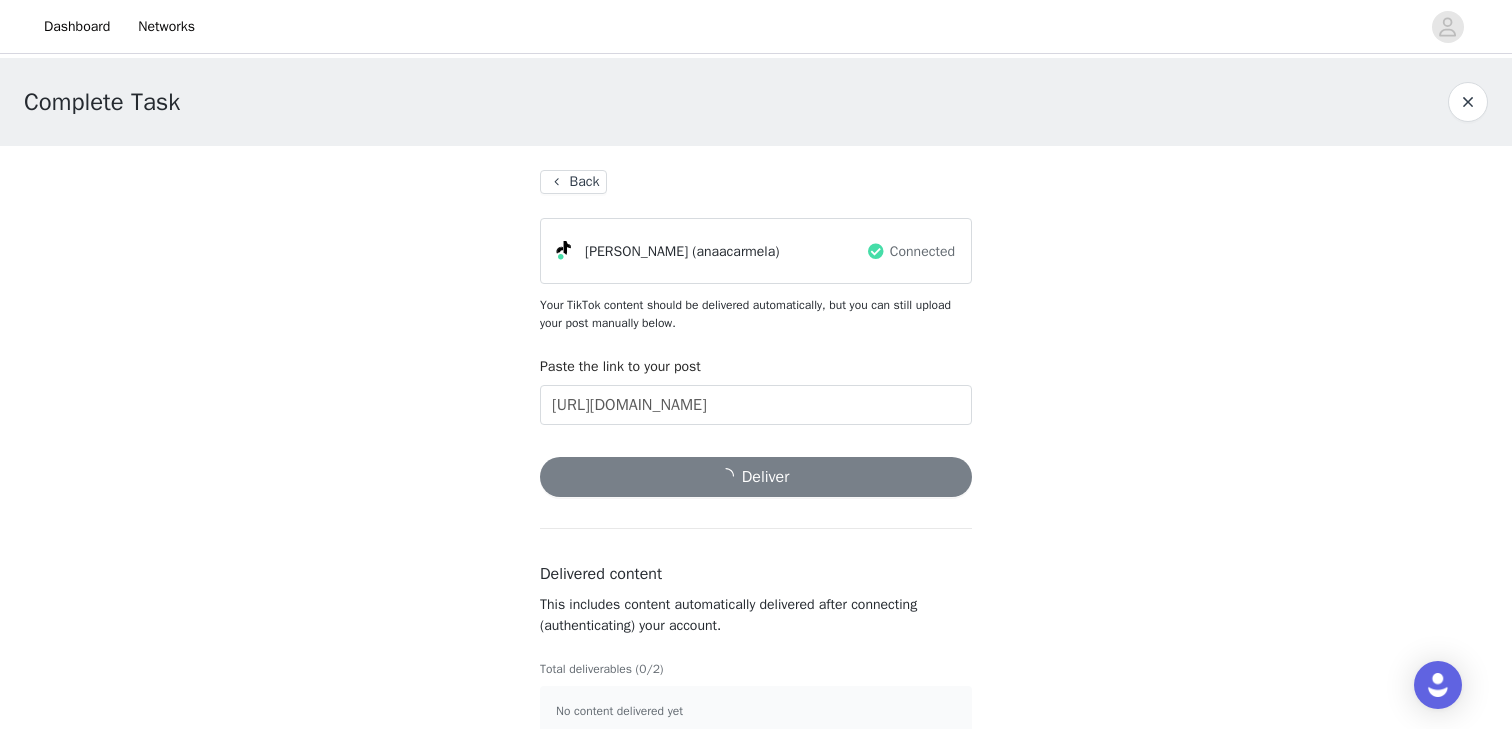 scroll, scrollTop: 31, scrollLeft: 0, axis: vertical 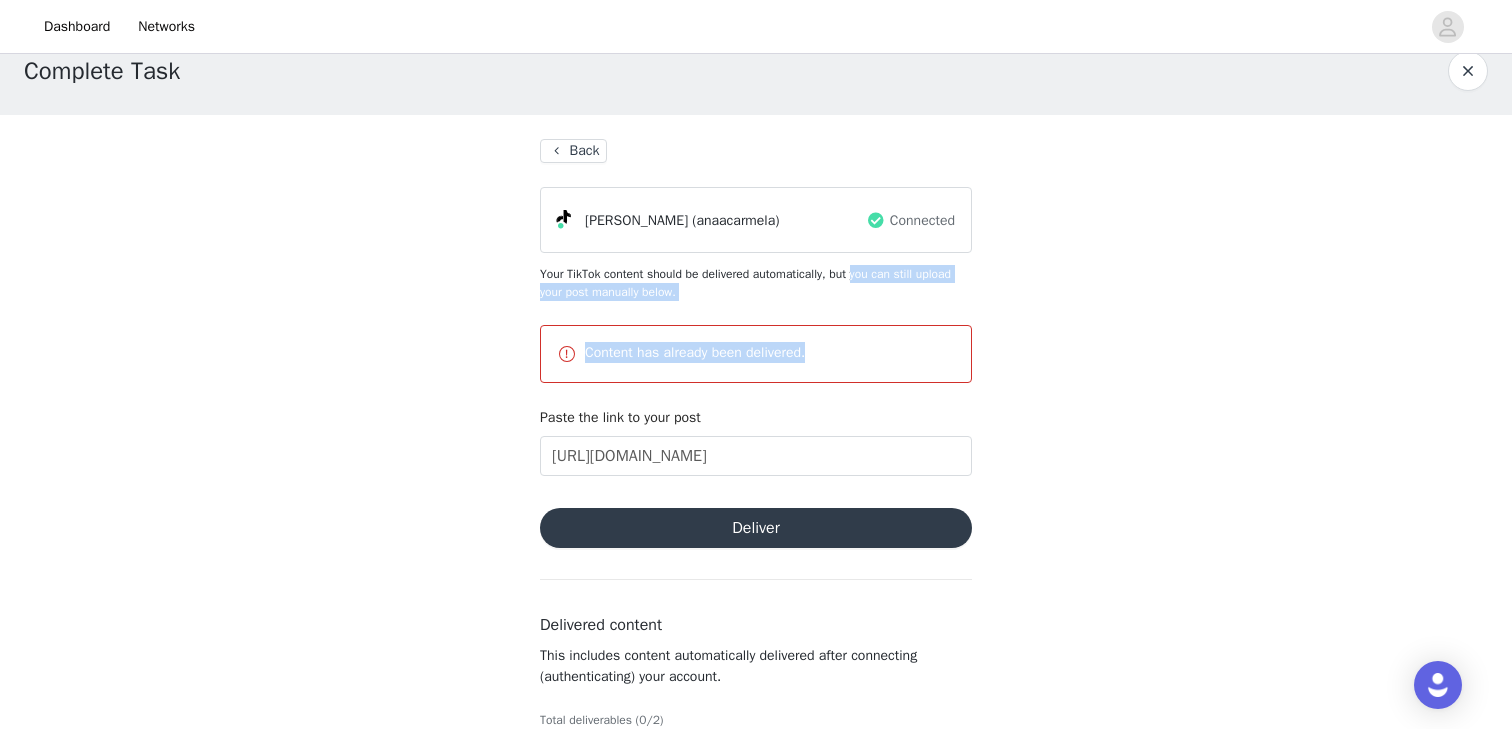 drag, startPoint x: 855, startPoint y: 344, endPoint x: 786, endPoint y: 280, distance: 94.11163 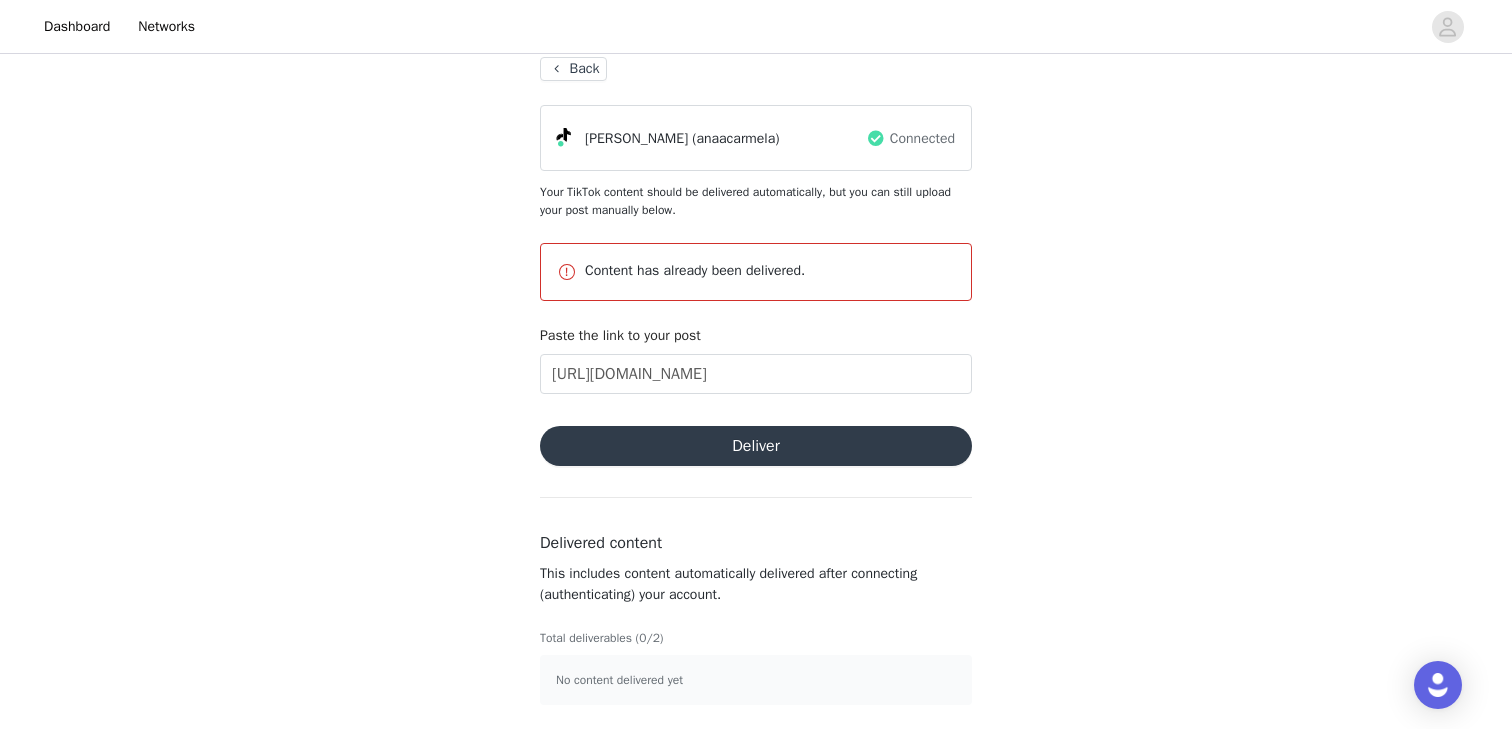 scroll, scrollTop: 0, scrollLeft: 0, axis: both 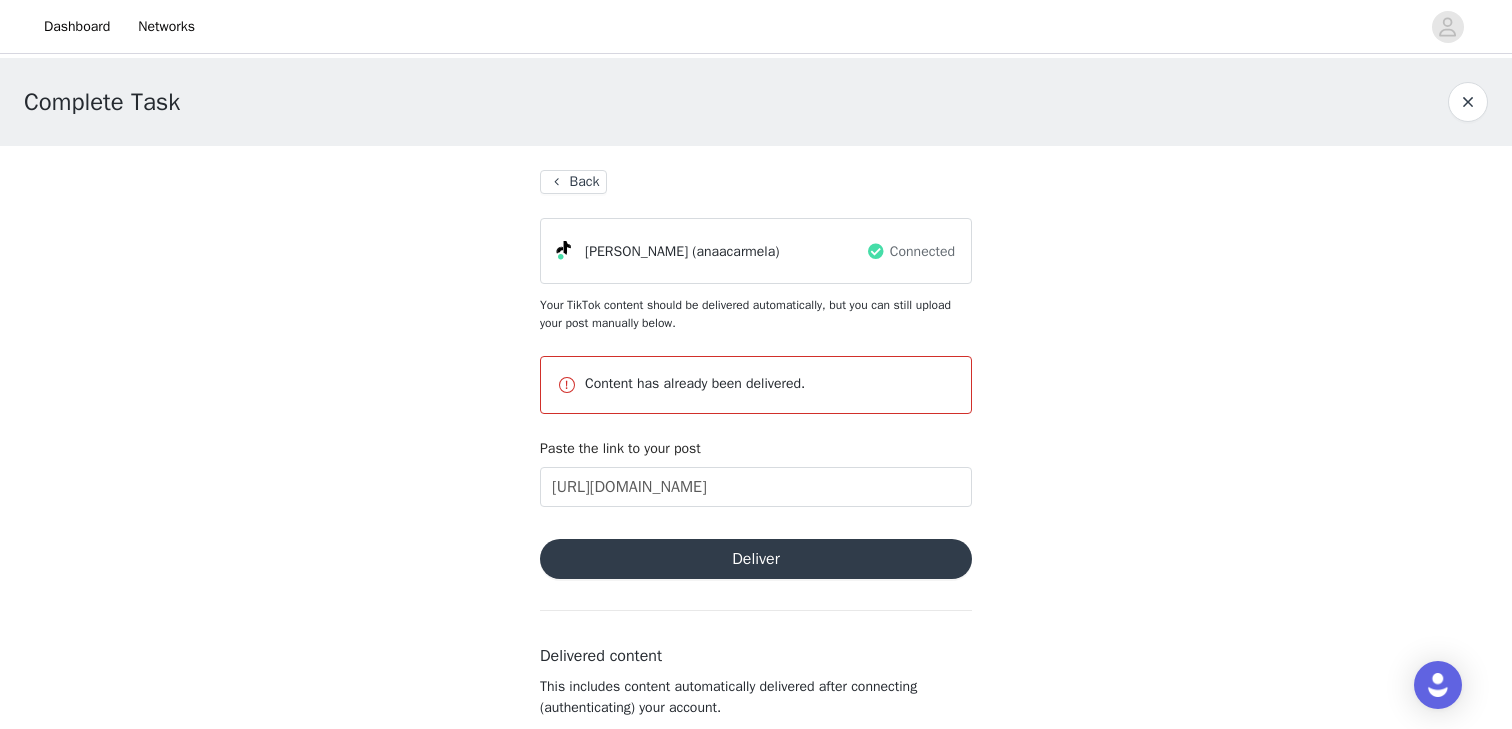 click on "Back" at bounding box center (573, 182) 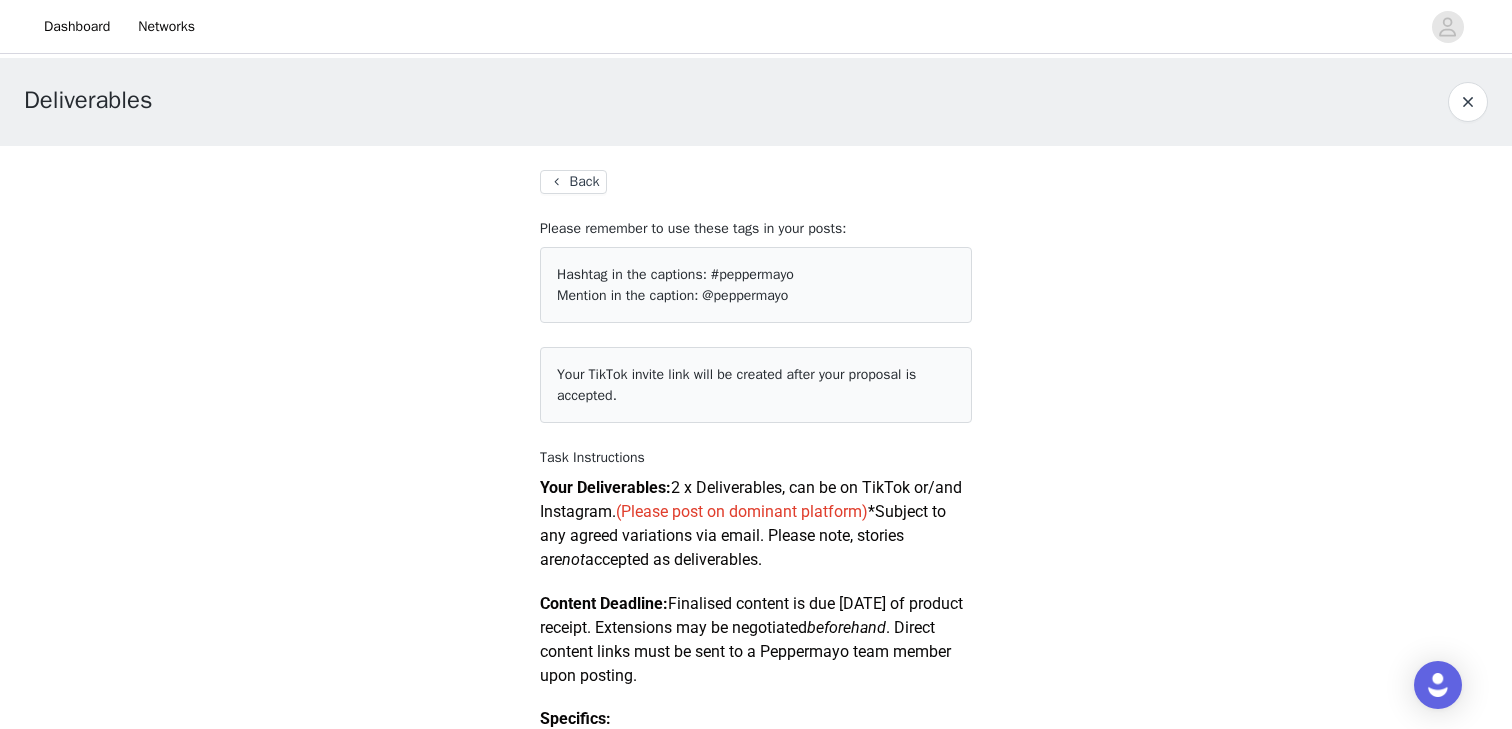 click on "Deliverables" at bounding box center (88, 100) 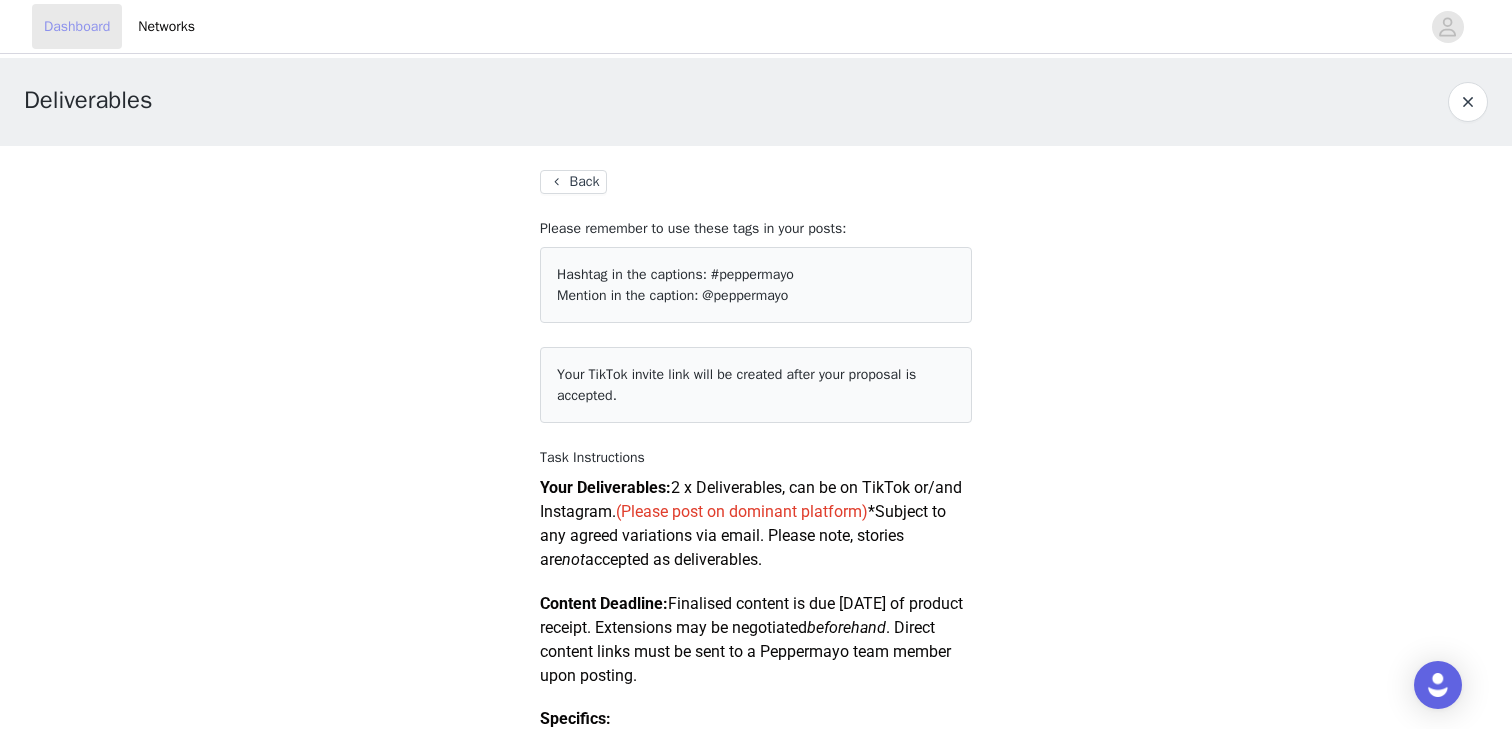 click on "Dashboard" at bounding box center (77, 26) 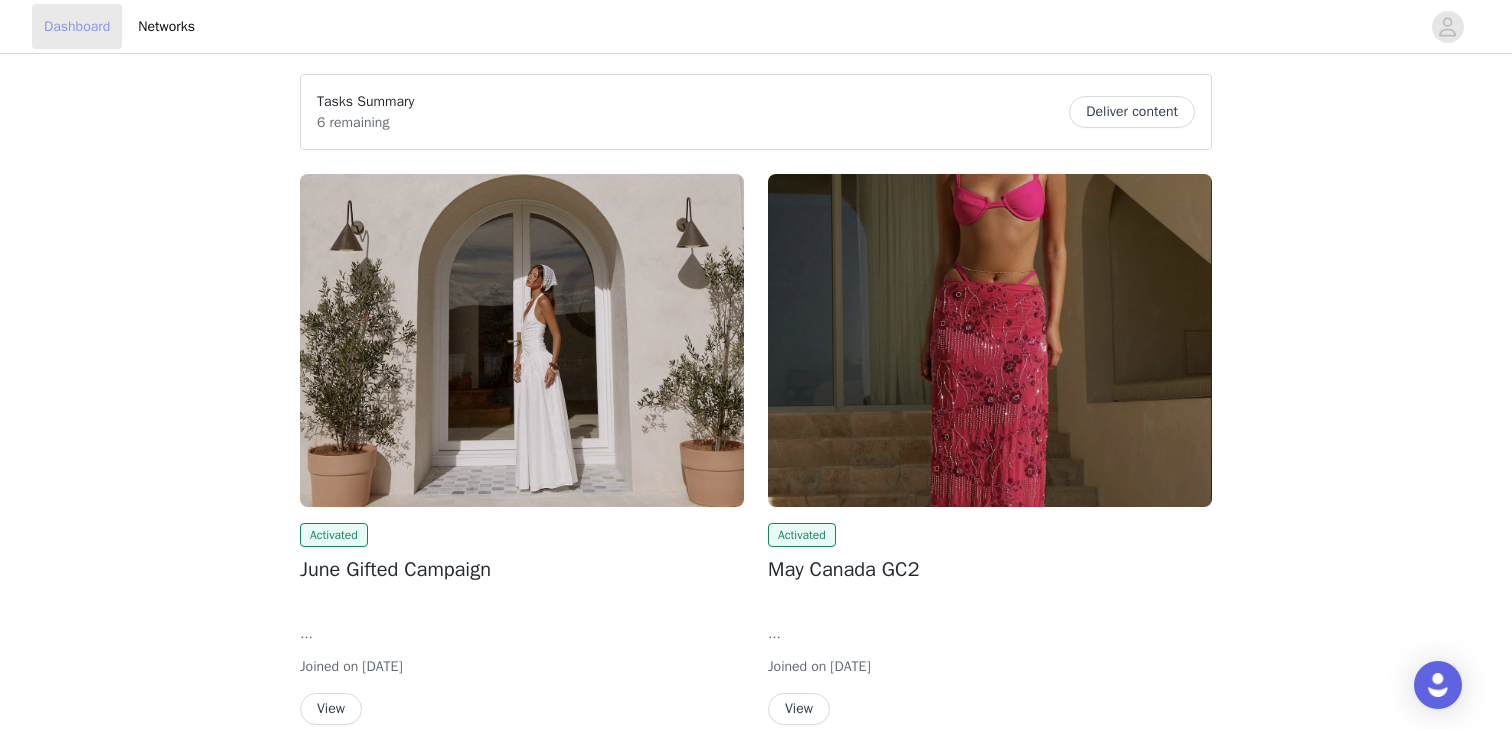 scroll, scrollTop: 96, scrollLeft: 0, axis: vertical 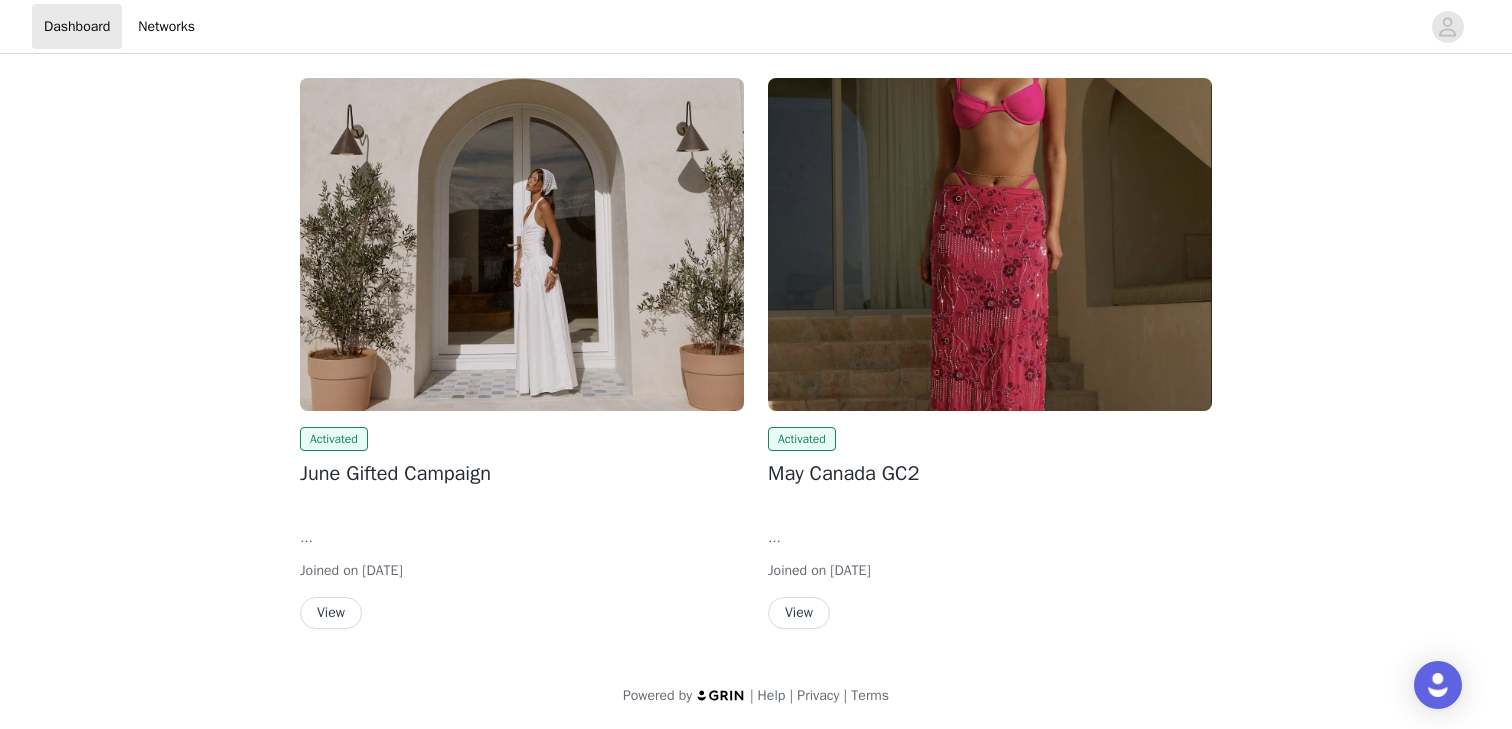 click on "View" at bounding box center (799, 613) 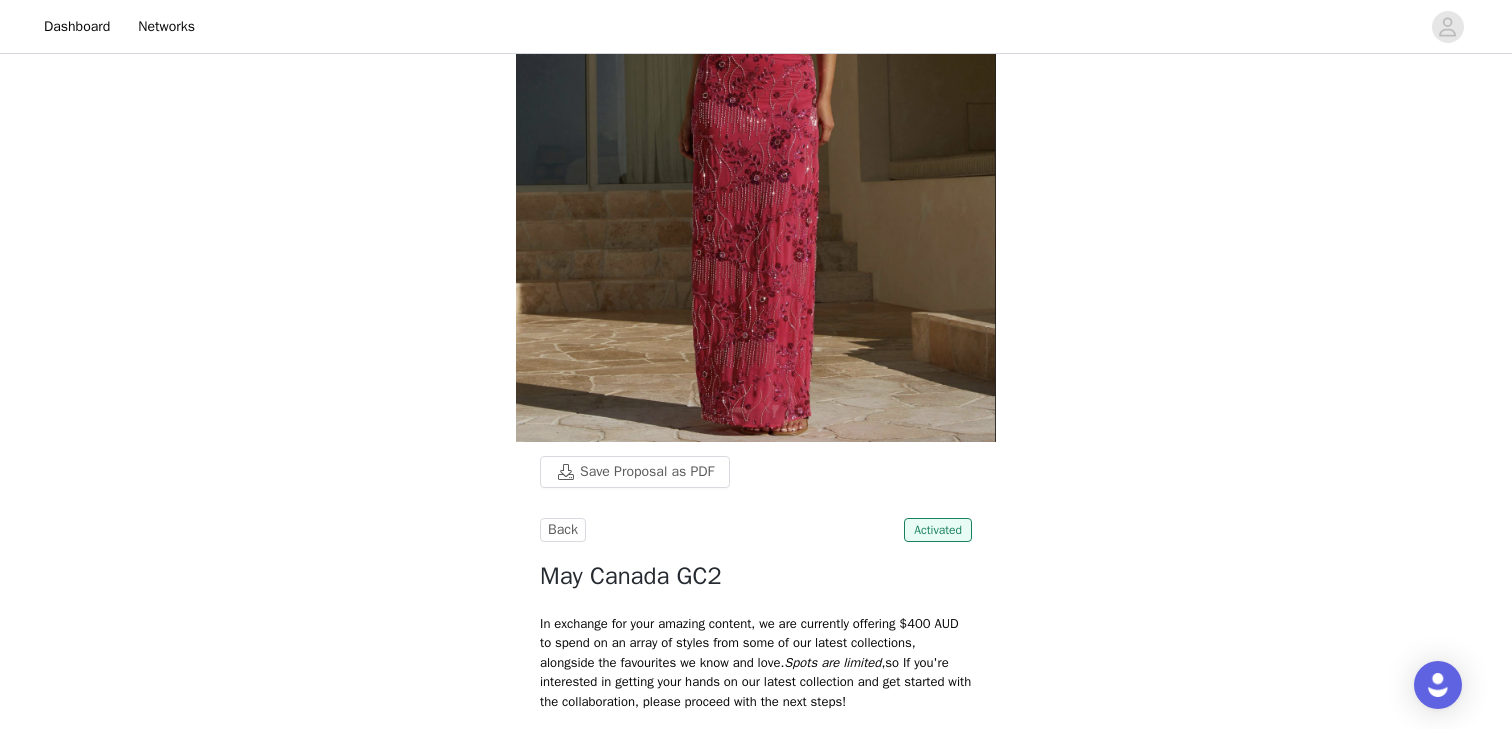 scroll, scrollTop: 0, scrollLeft: 0, axis: both 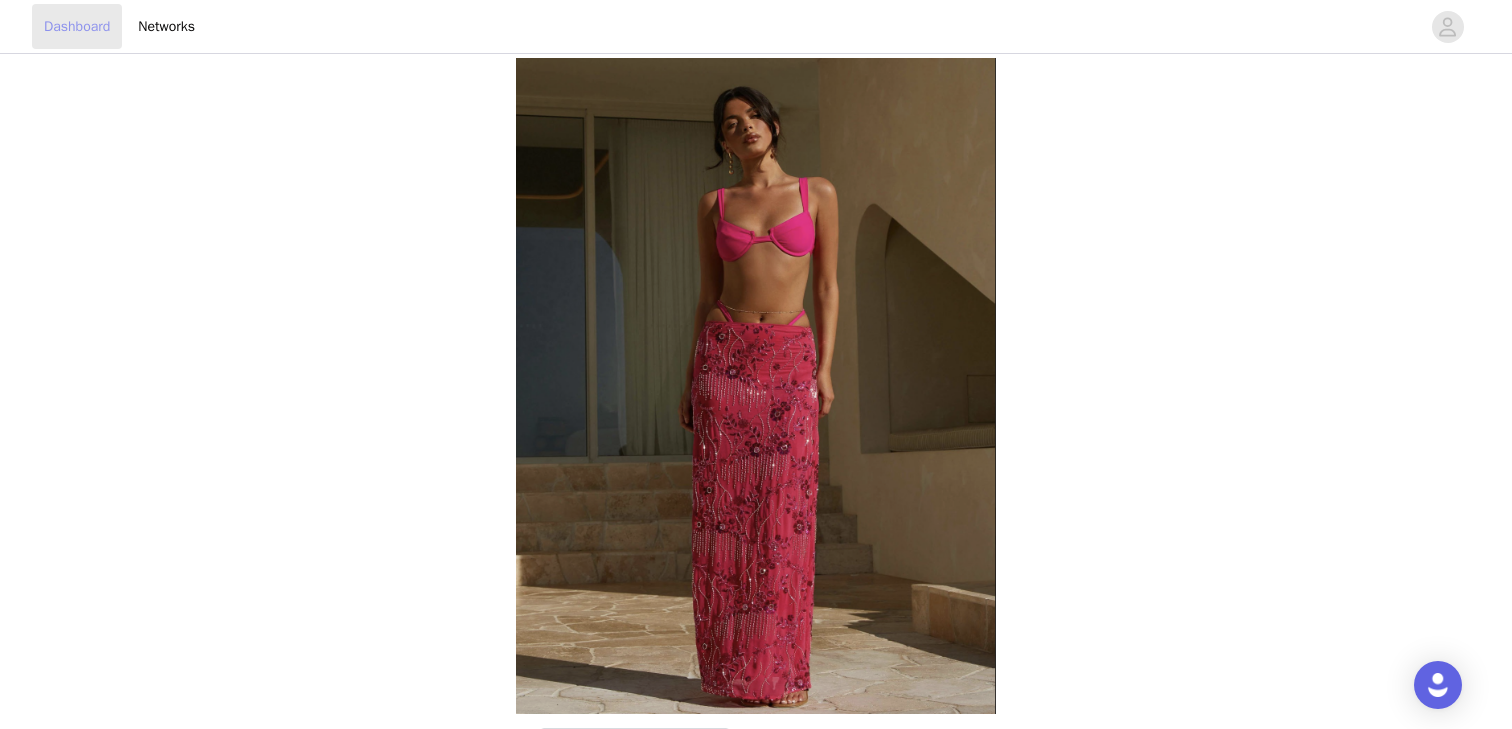 click on "Dashboard" at bounding box center [77, 26] 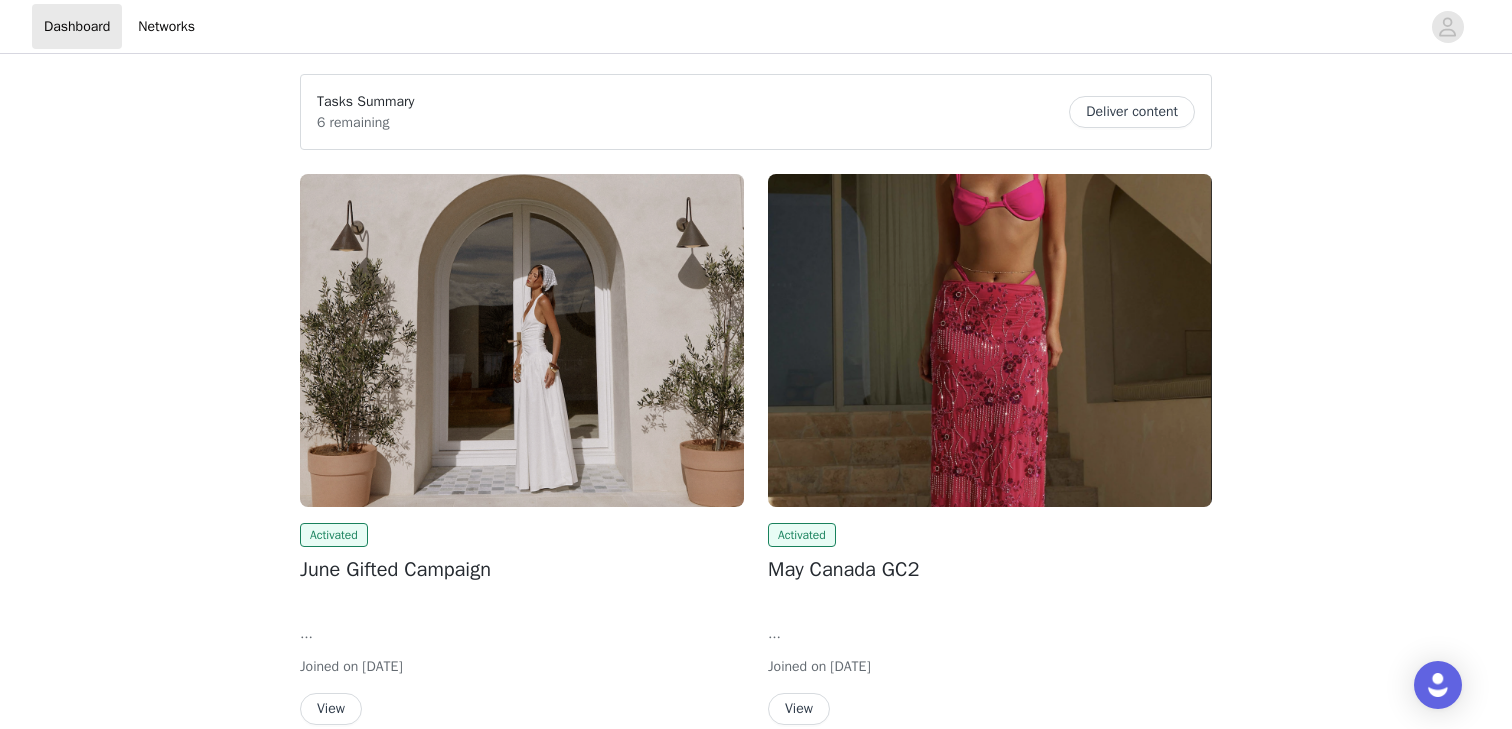 click at bounding box center (522, 340) 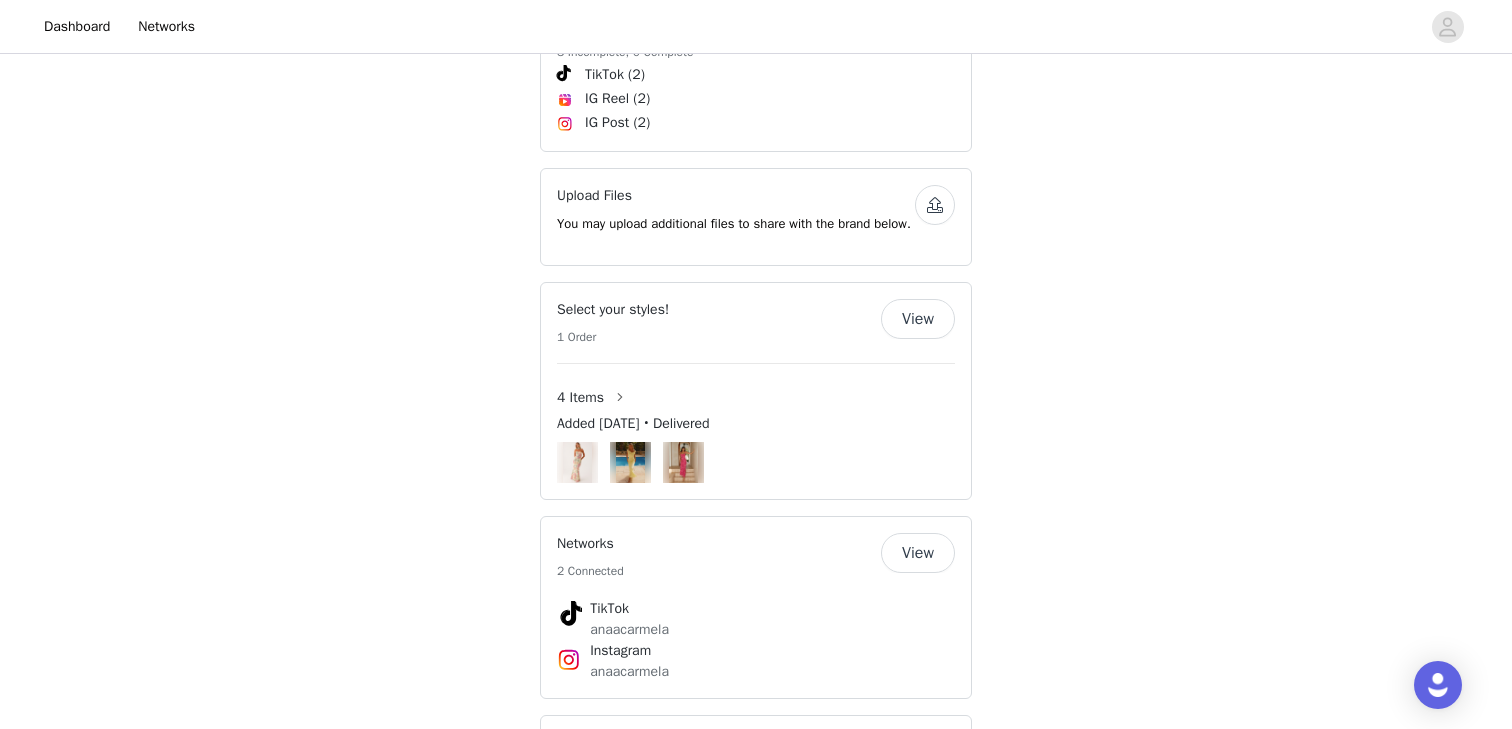 scroll, scrollTop: 930, scrollLeft: 0, axis: vertical 